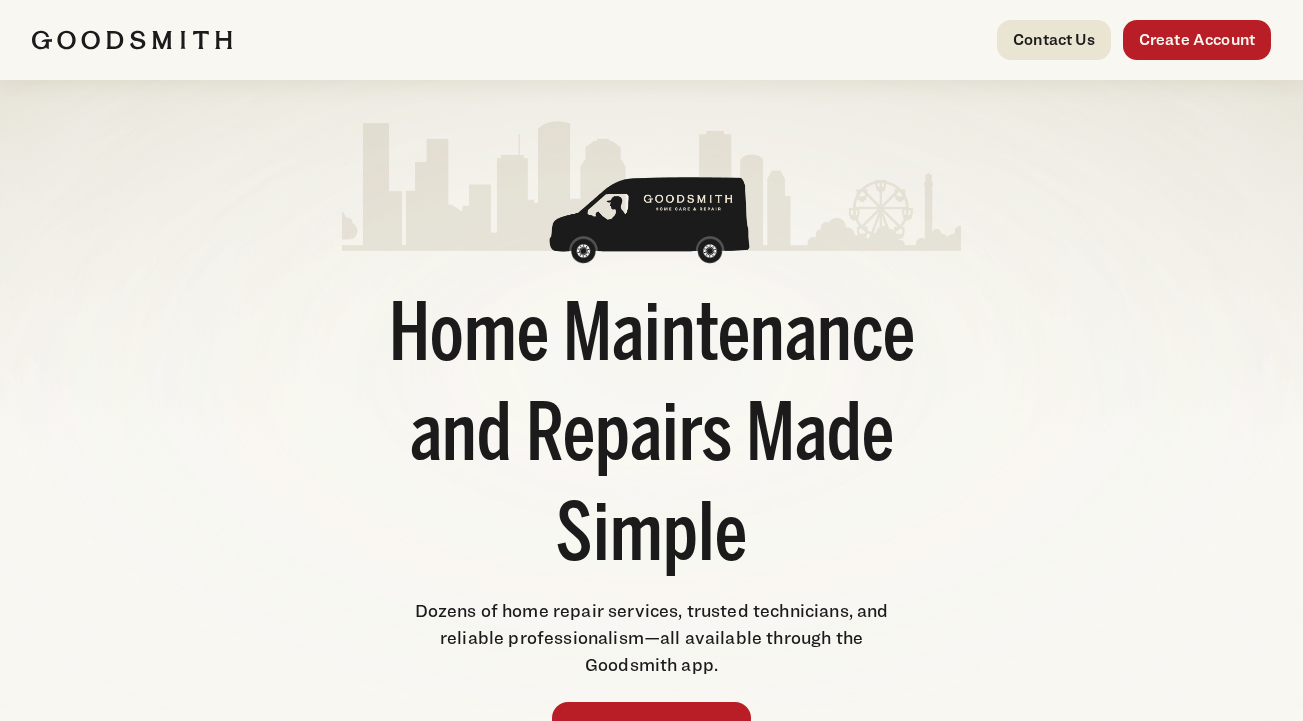 scroll, scrollTop: 669, scrollLeft: 0, axis: vertical 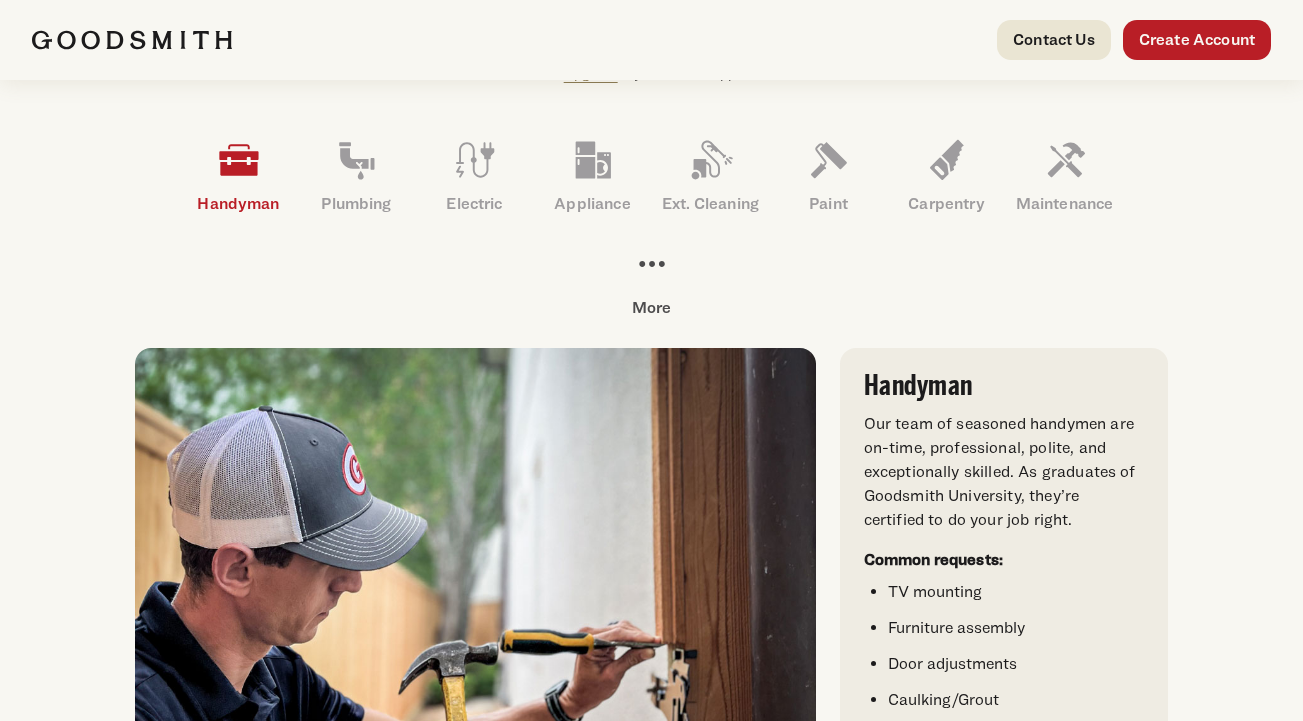 click on "More" at bounding box center (652, 308) 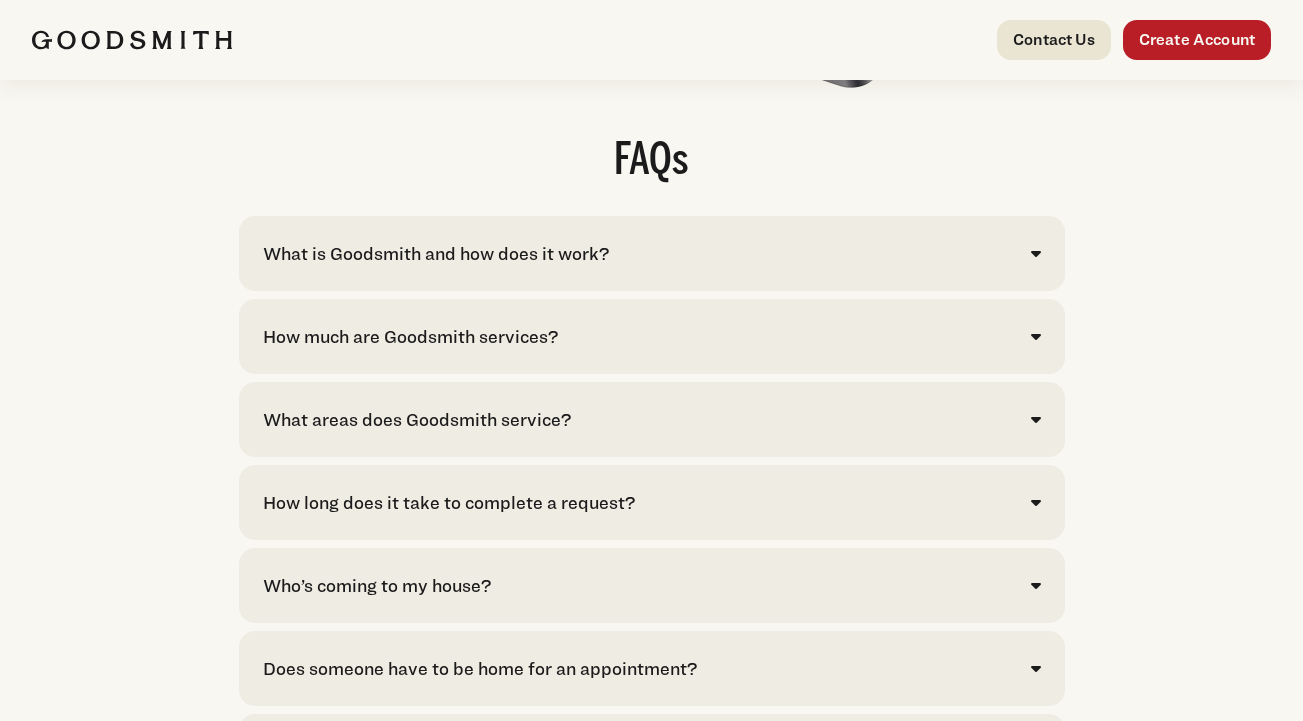 scroll, scrollTop: 4202, scrollLeft: 0, axis: vertical 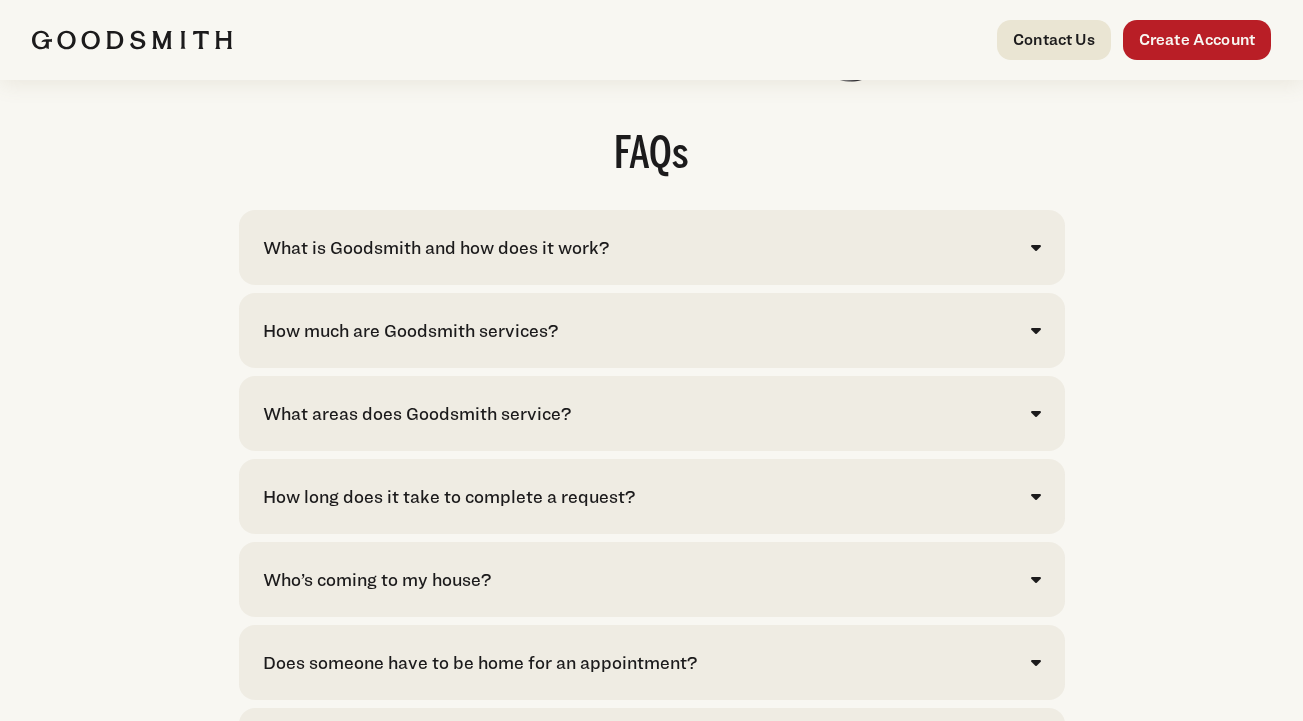 click at bounding box center (1036, 247) 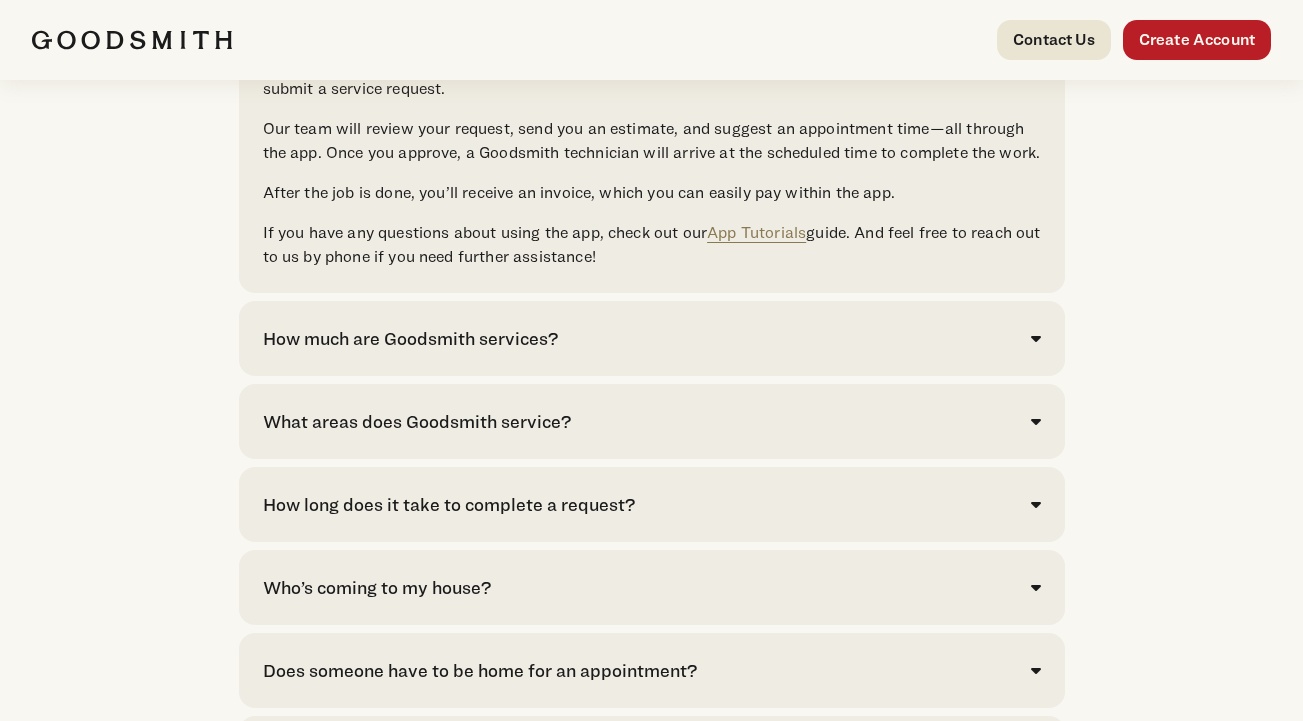 scroll, scrollTop: 4495, scrollLeft: 0, axis: vertical 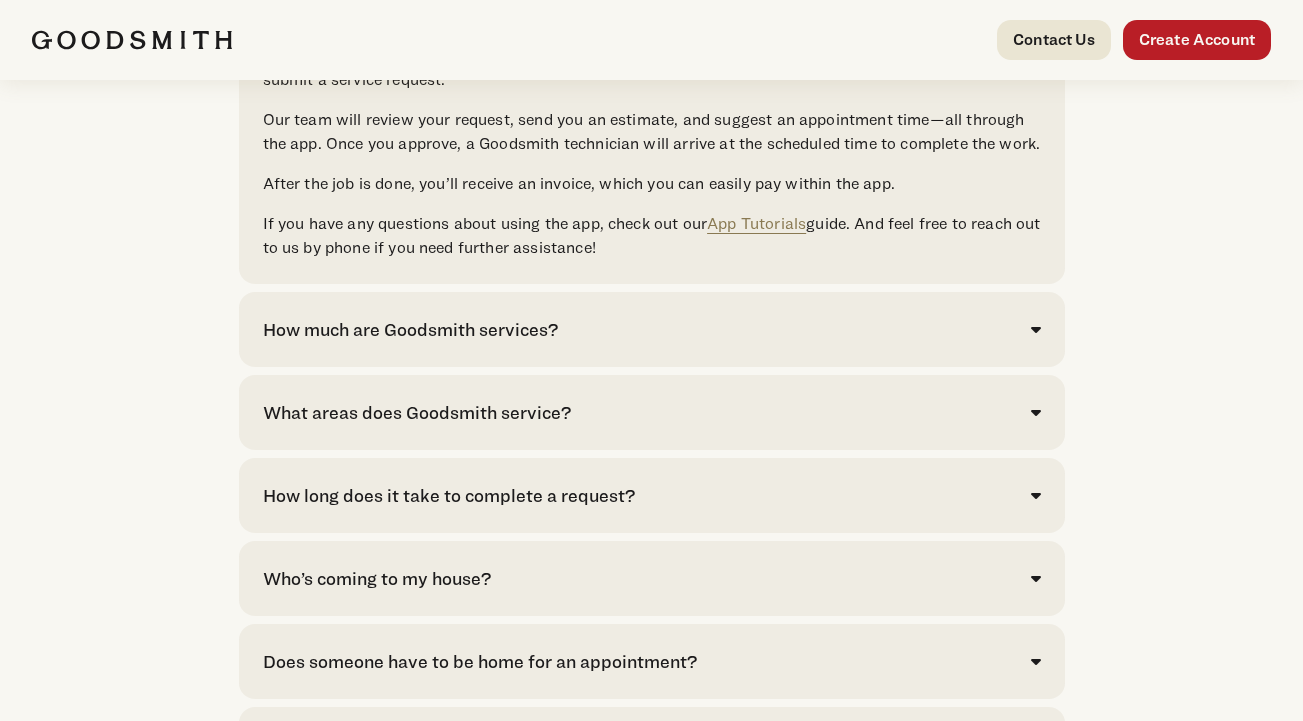 click at bounding box center [1036, 329] 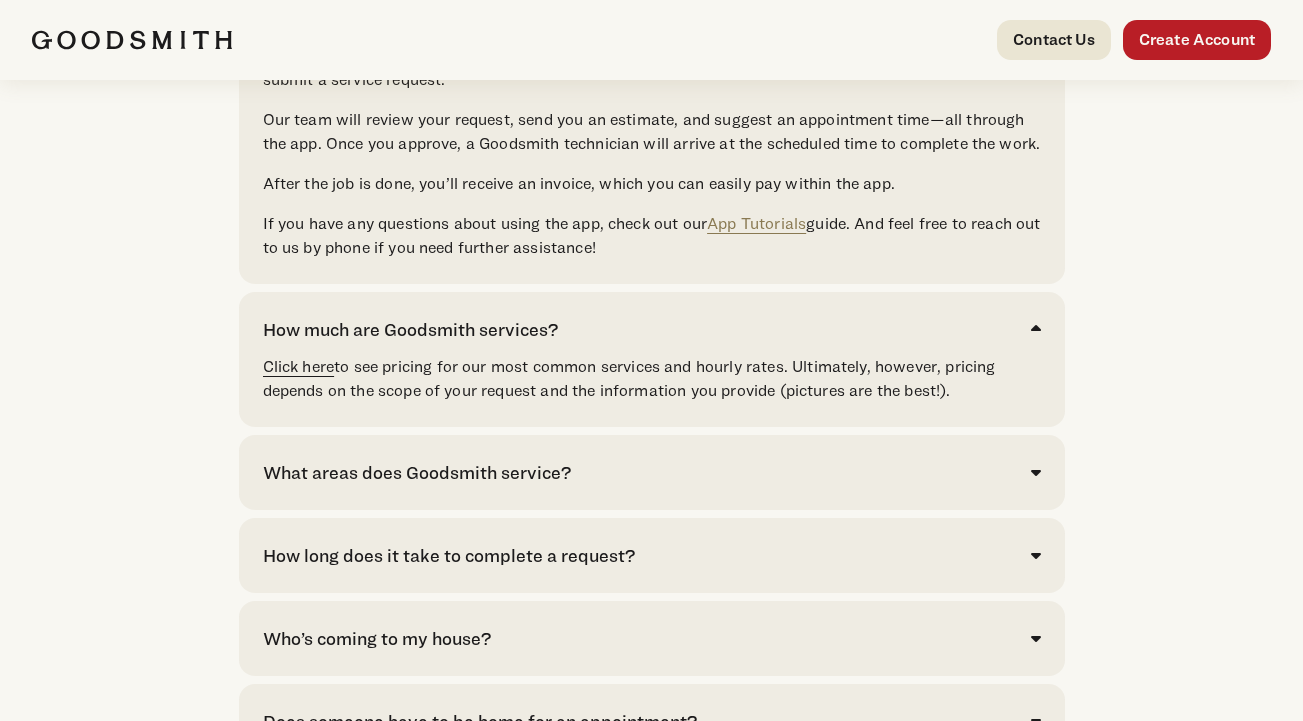 click on "Click here" at bounding box center [299, 366] 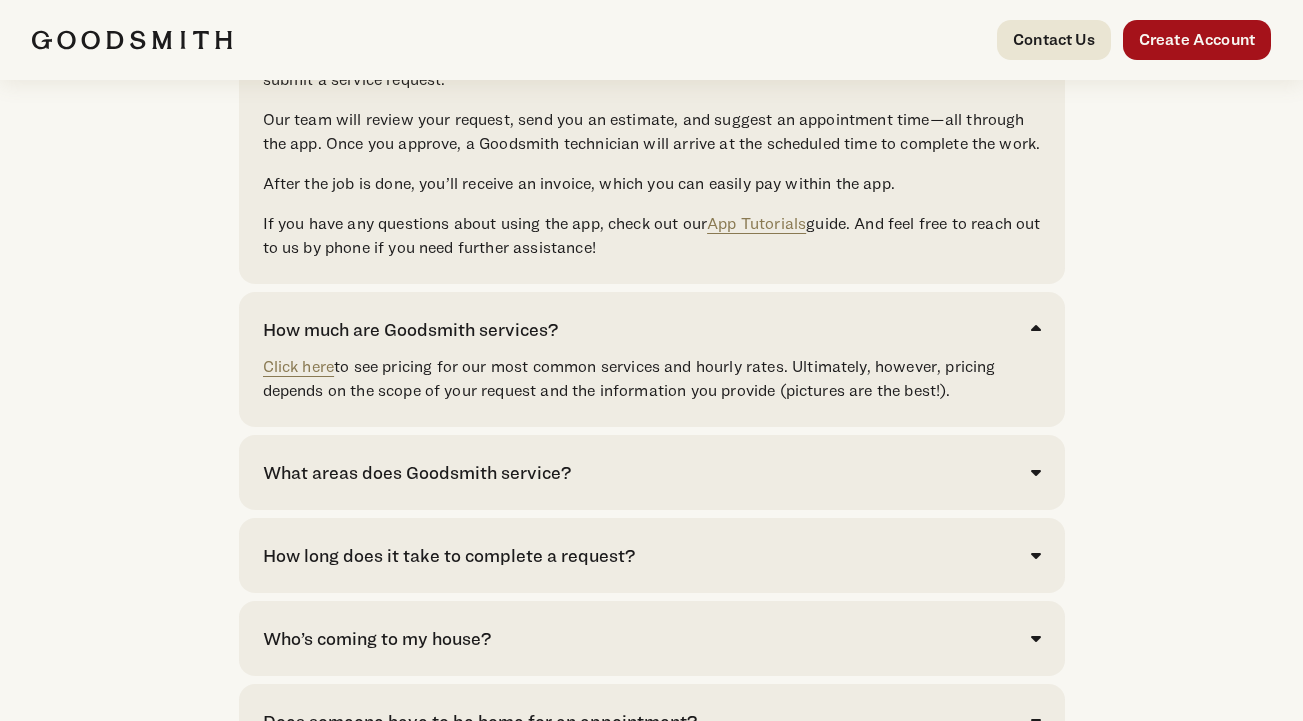click on "Create Account" at bounding box center [1197, 40] 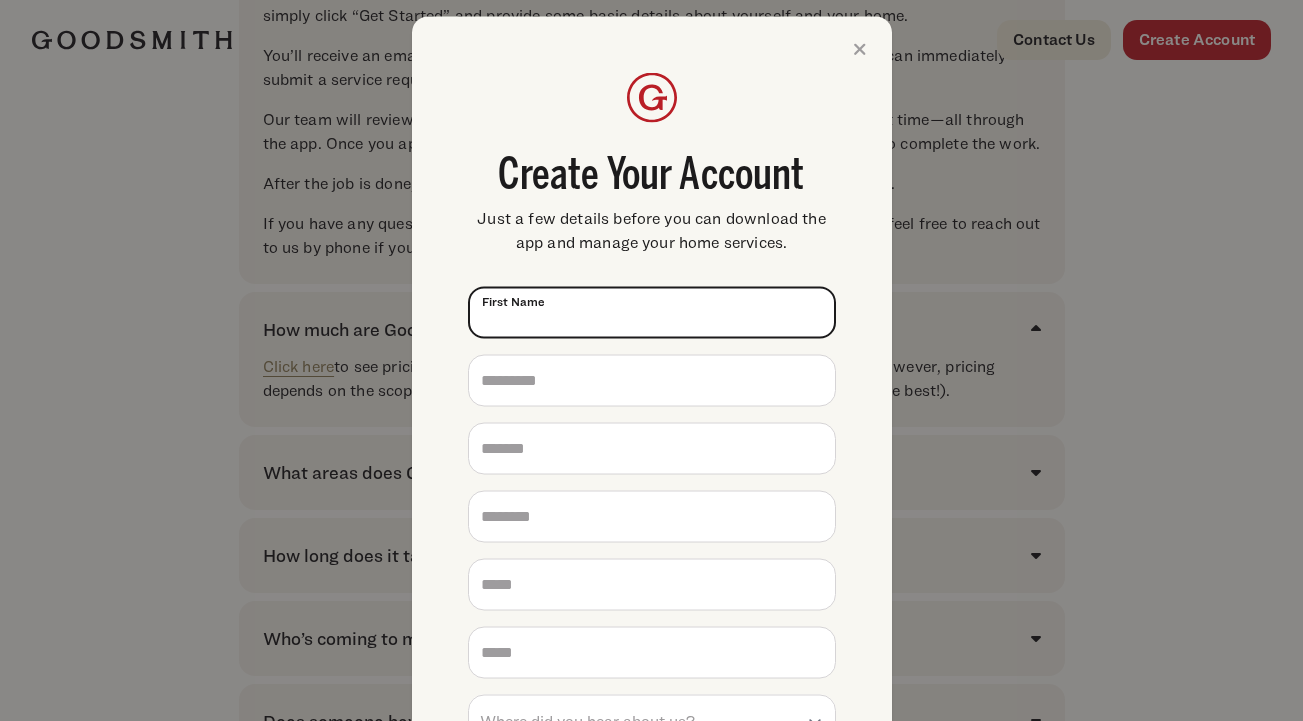 click on "First Name * [FIRST]" at bounding box center [652, 312] 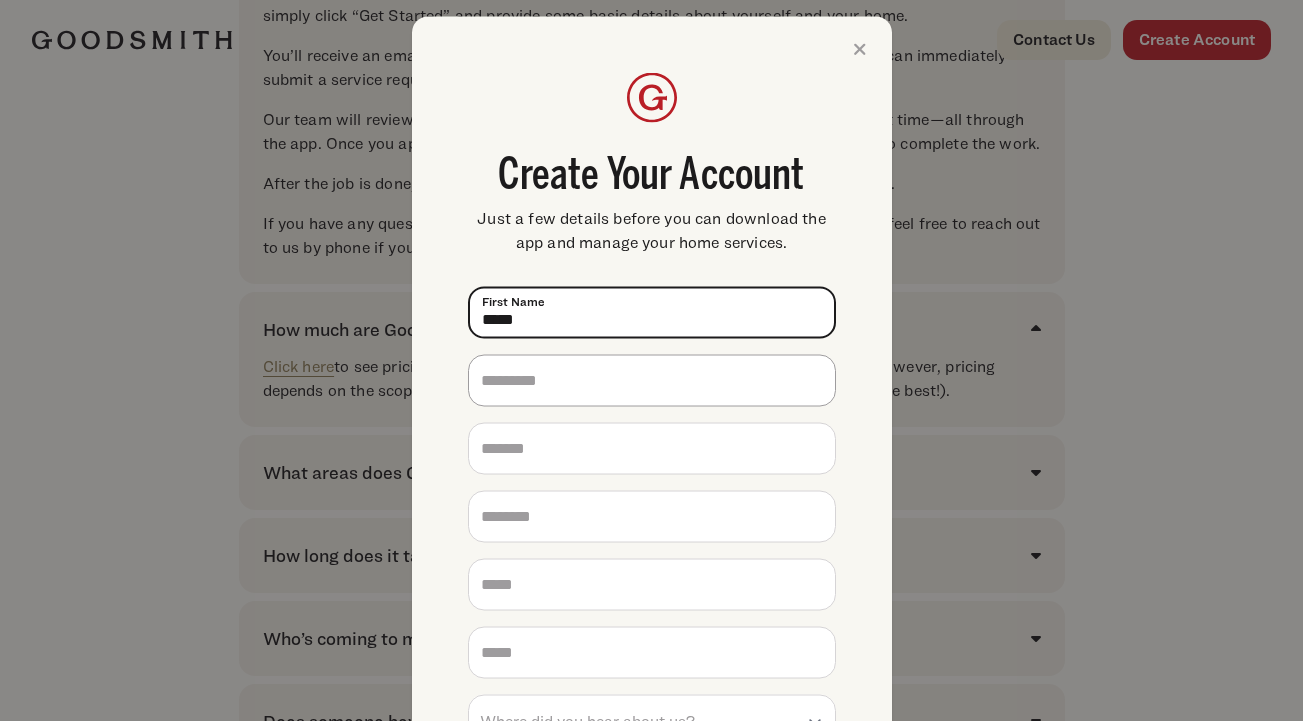 type on "******" 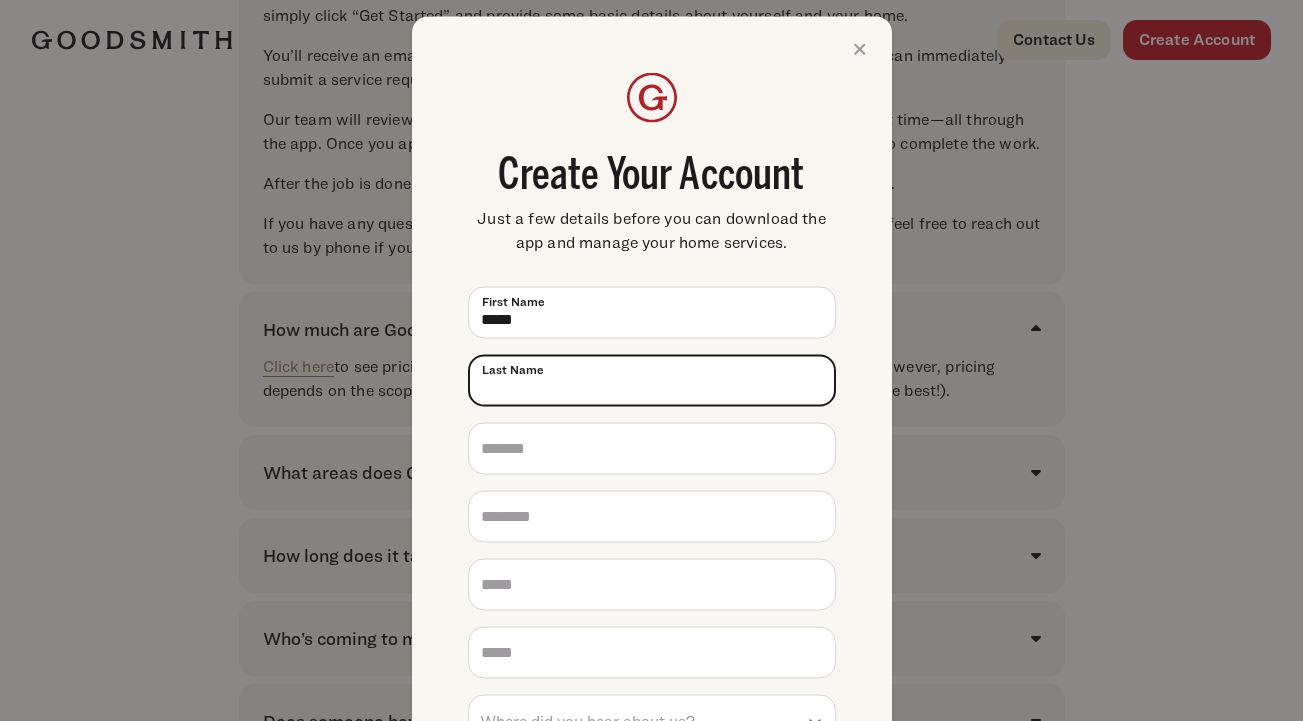 click on "Last Name [LAST]" at bounding box center [652, 380] 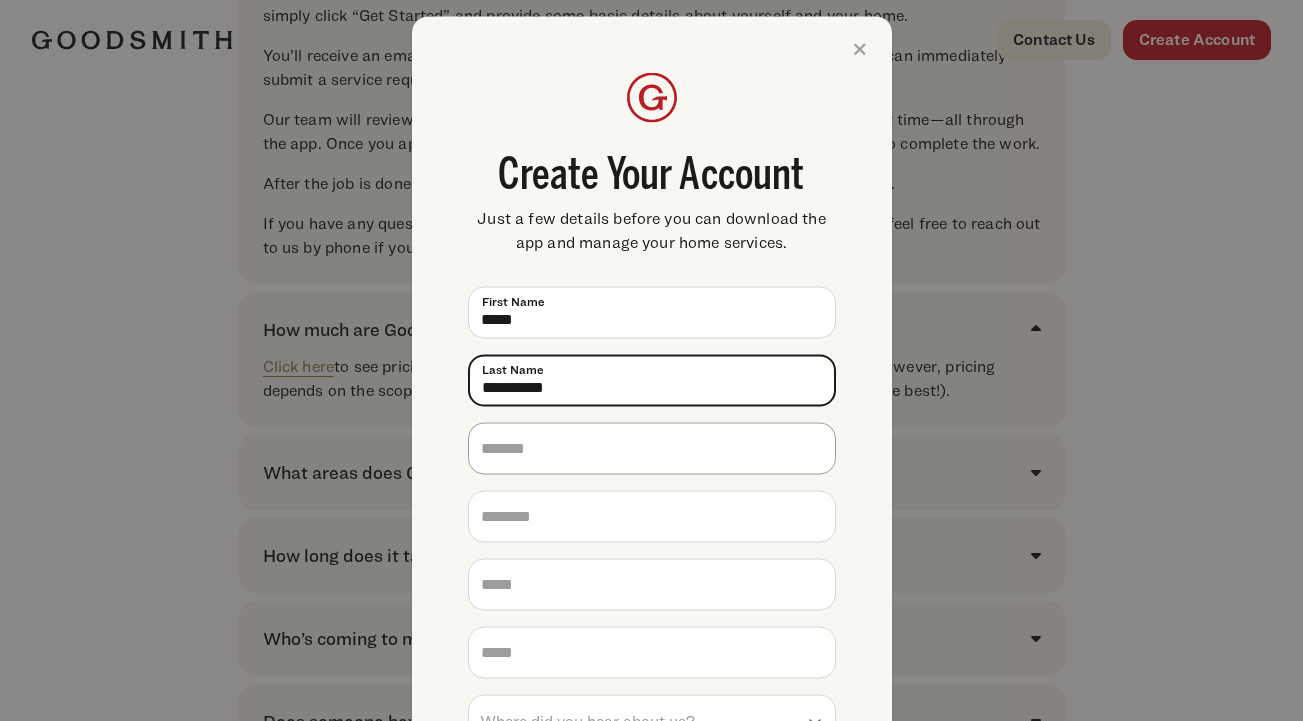 type on "**********" 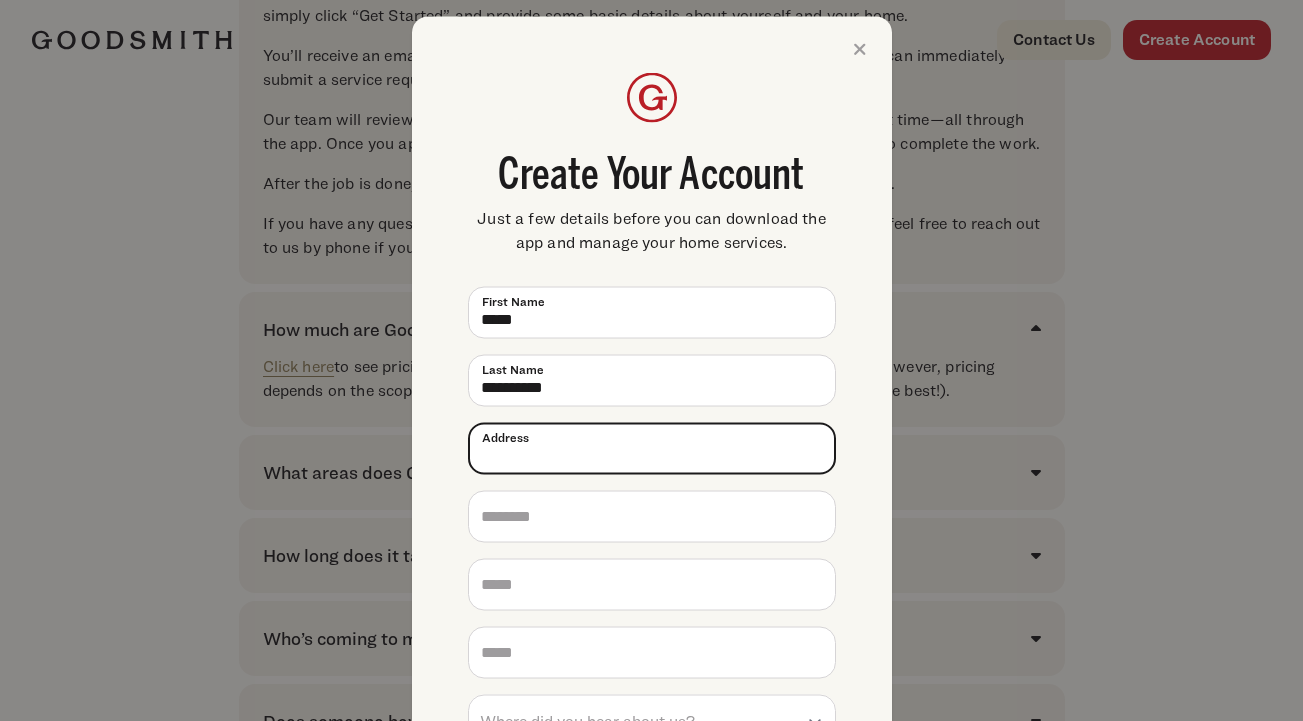 click on "Address *" at bounding box center (652, 448) 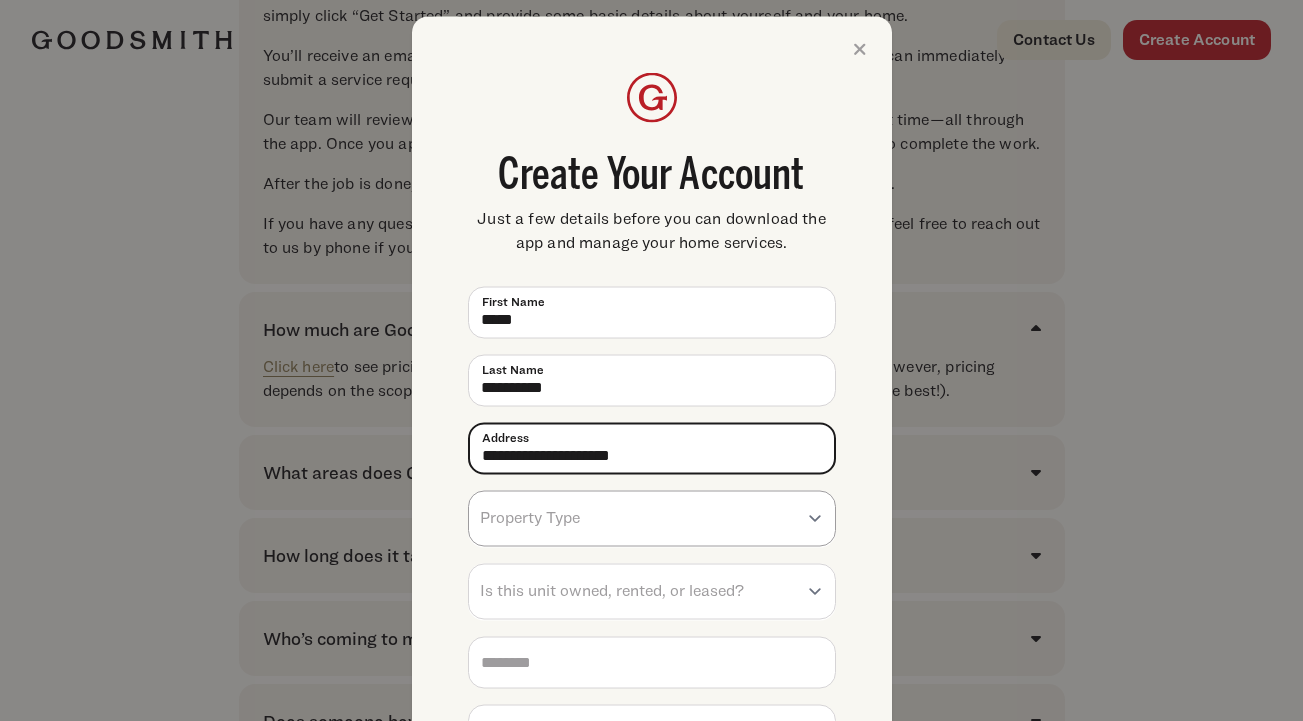 type on "**********" 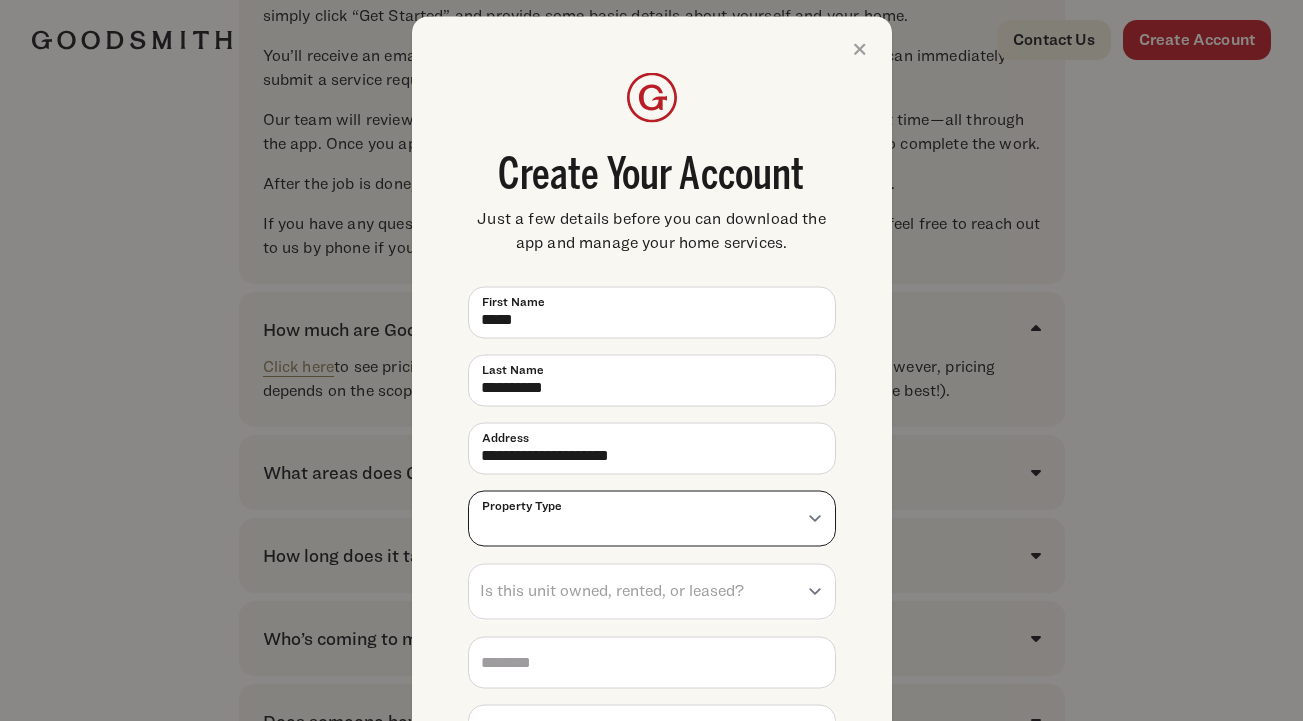 select on "******" 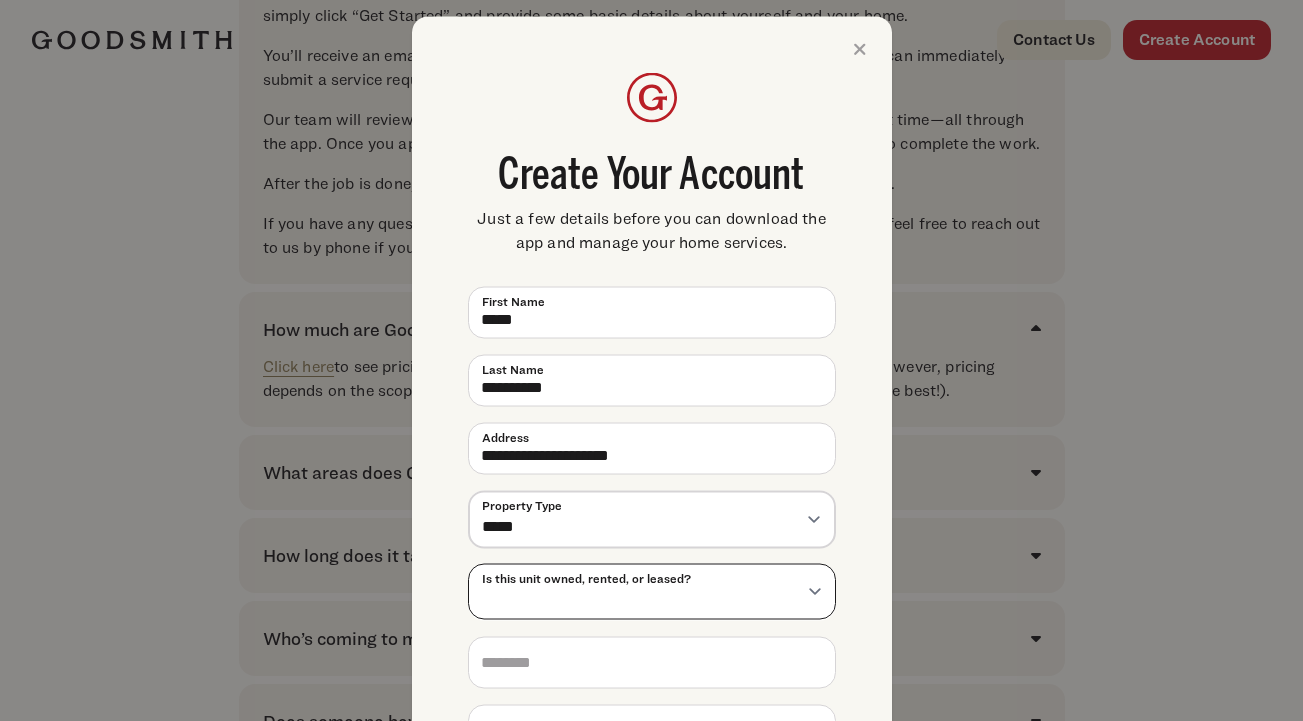select on "**********" 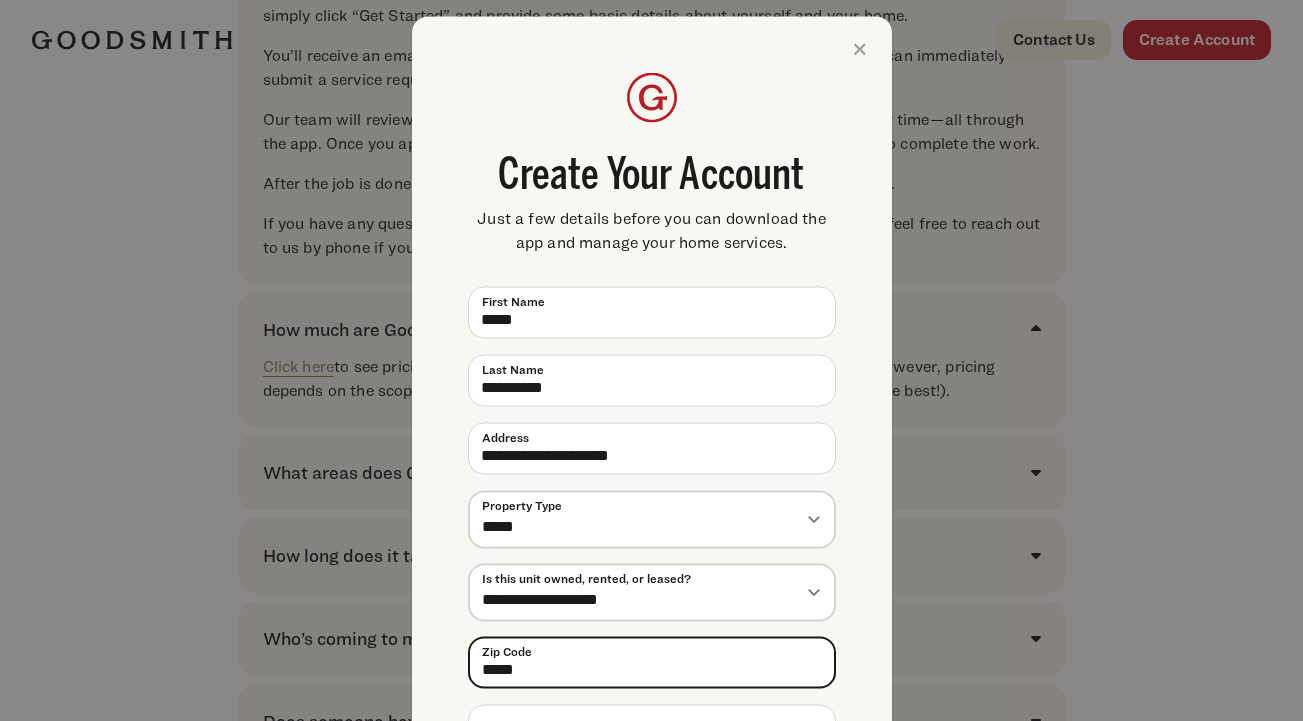 click on "******" at bounding box center (652, 662) 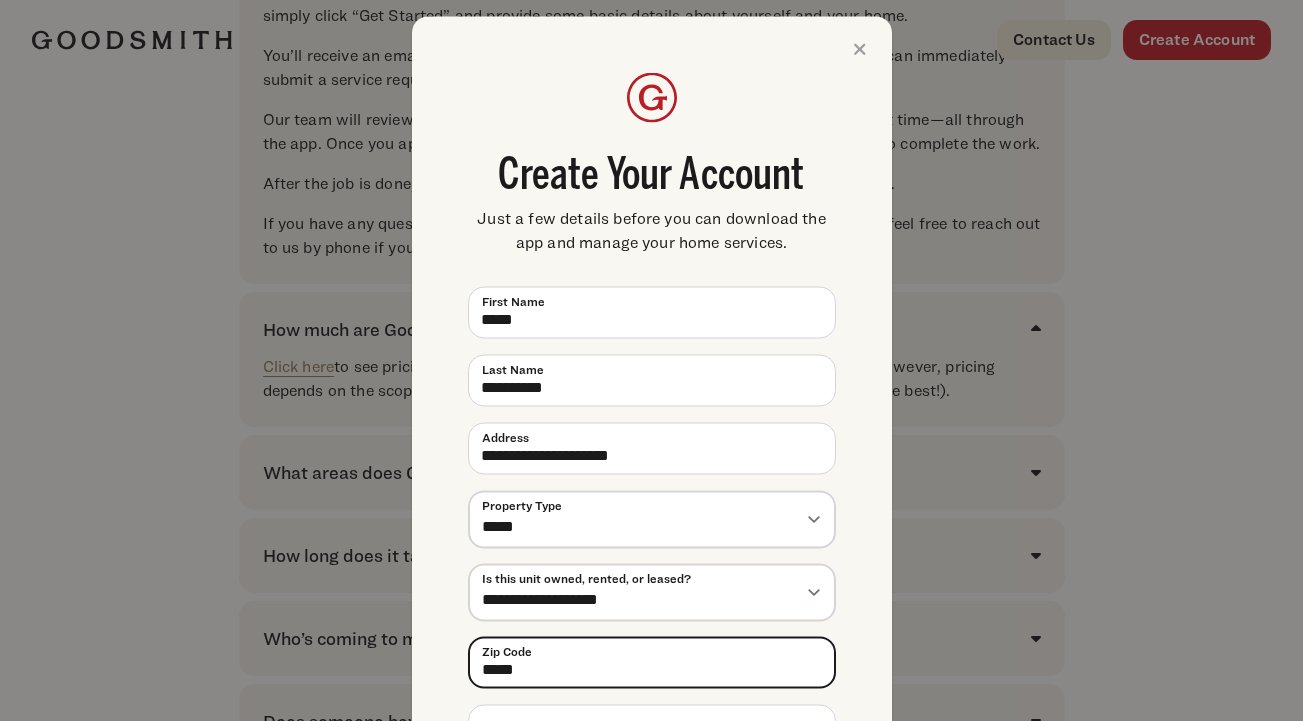 type on "******" 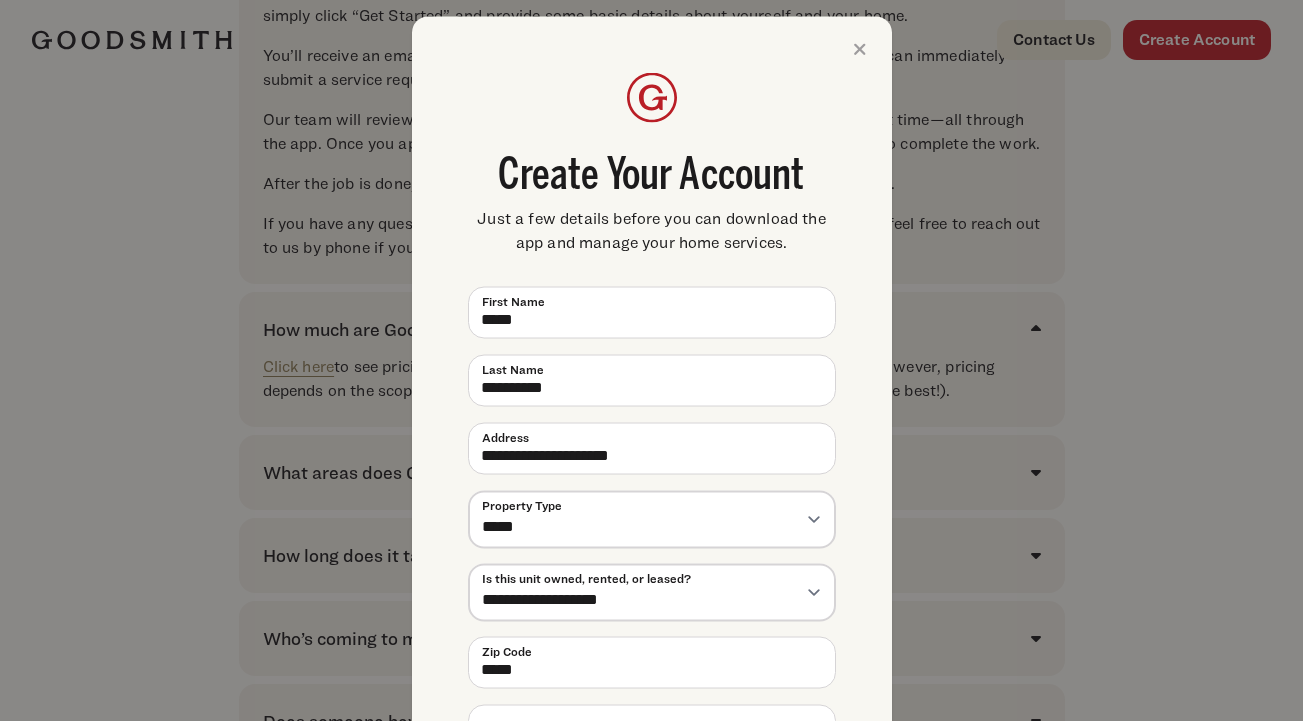 click on "**********" at bounding box center [652, 541] 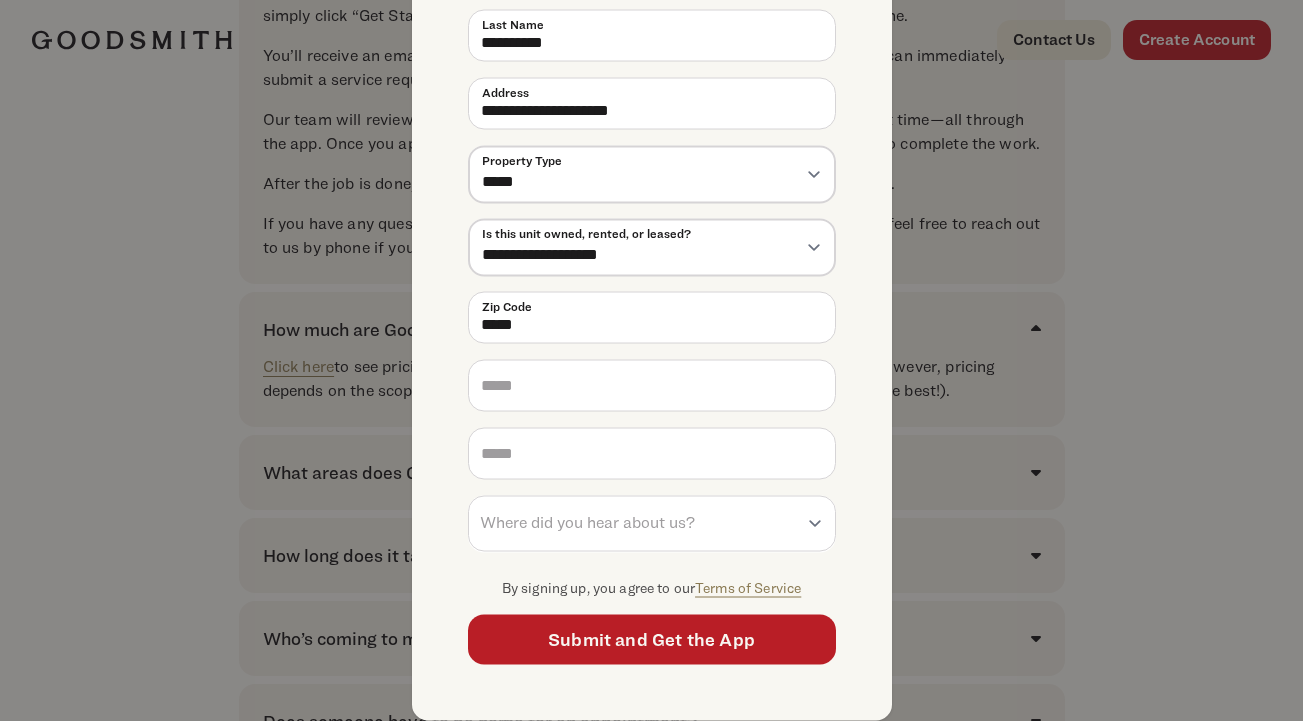 scroll, scrollTop: 344, scrollLeft: 0, axis: vertical 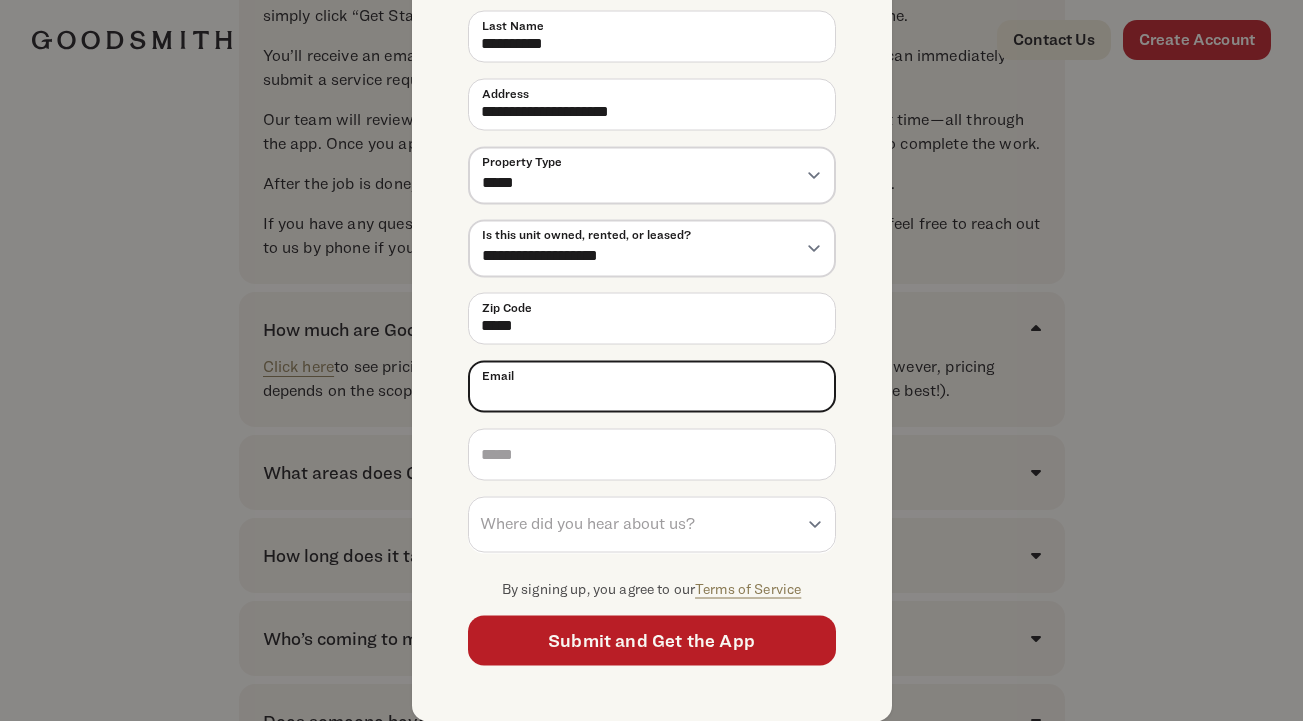 click on "Email * [EMAIL]" at bounding box center (652, 386) 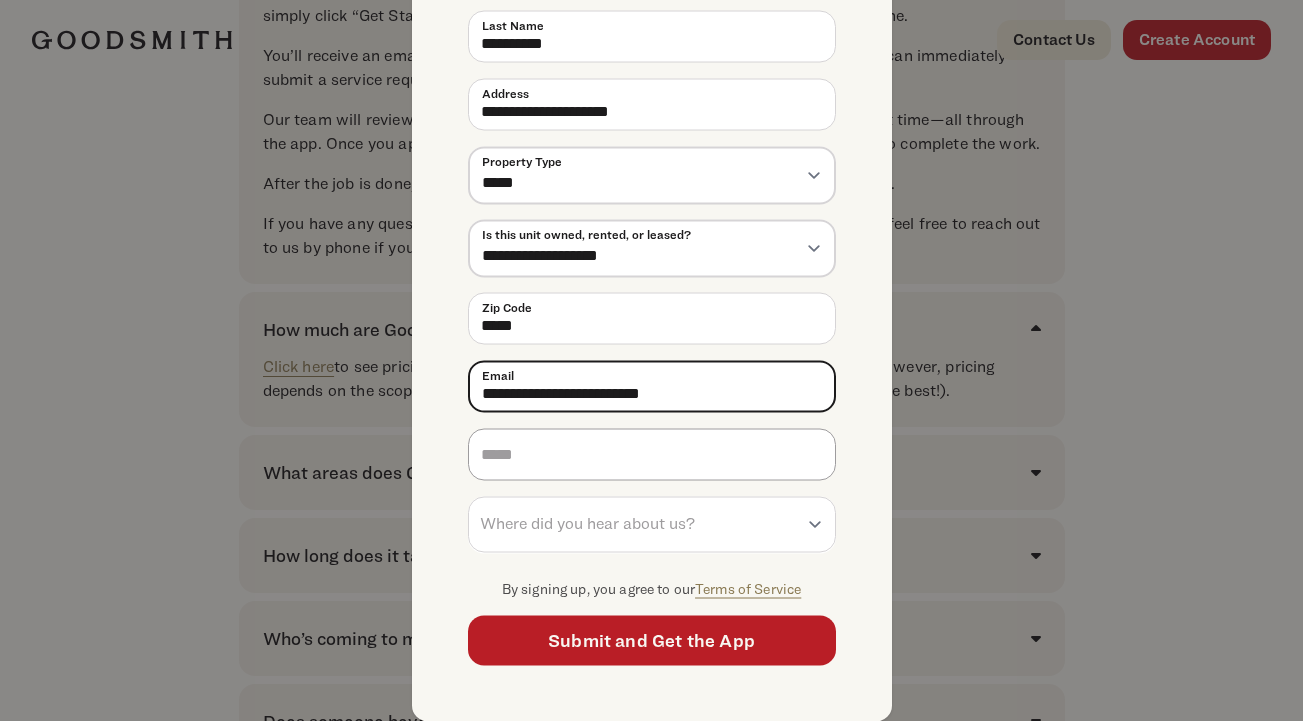 type on "**********" 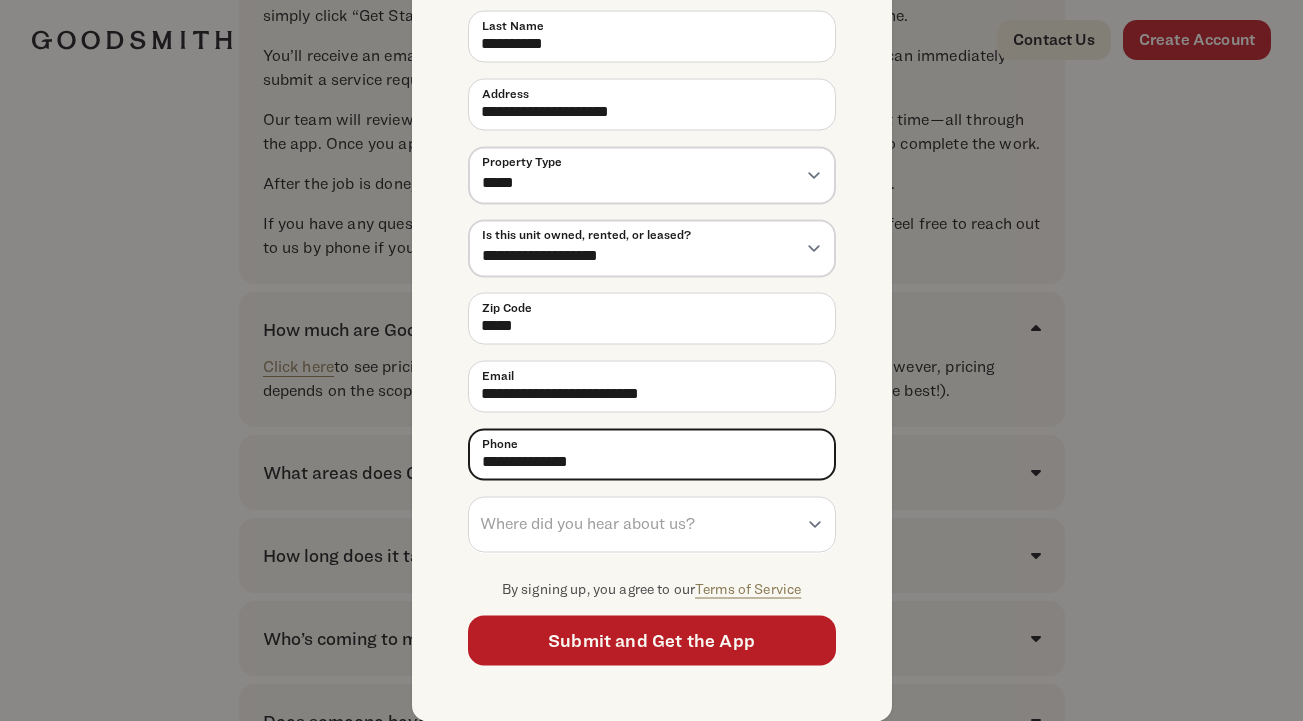 click on "**********" at bounding box center (652, 454) 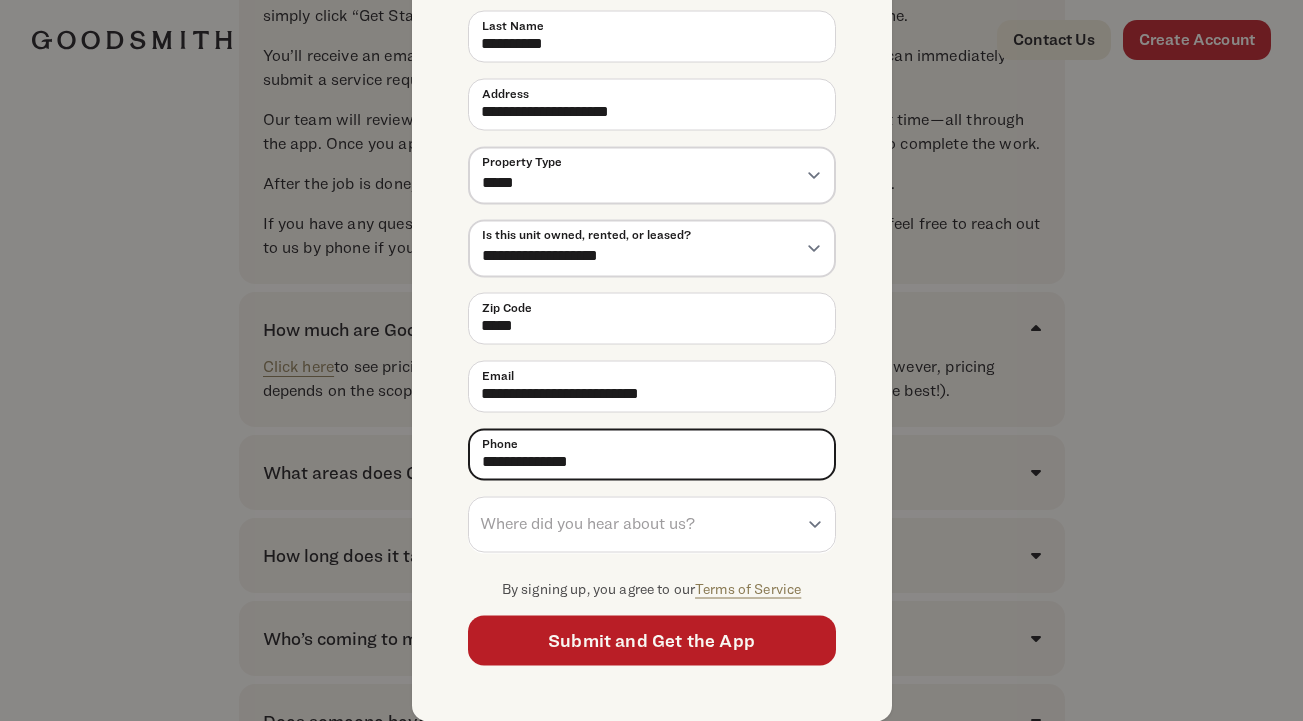 type on "**********" 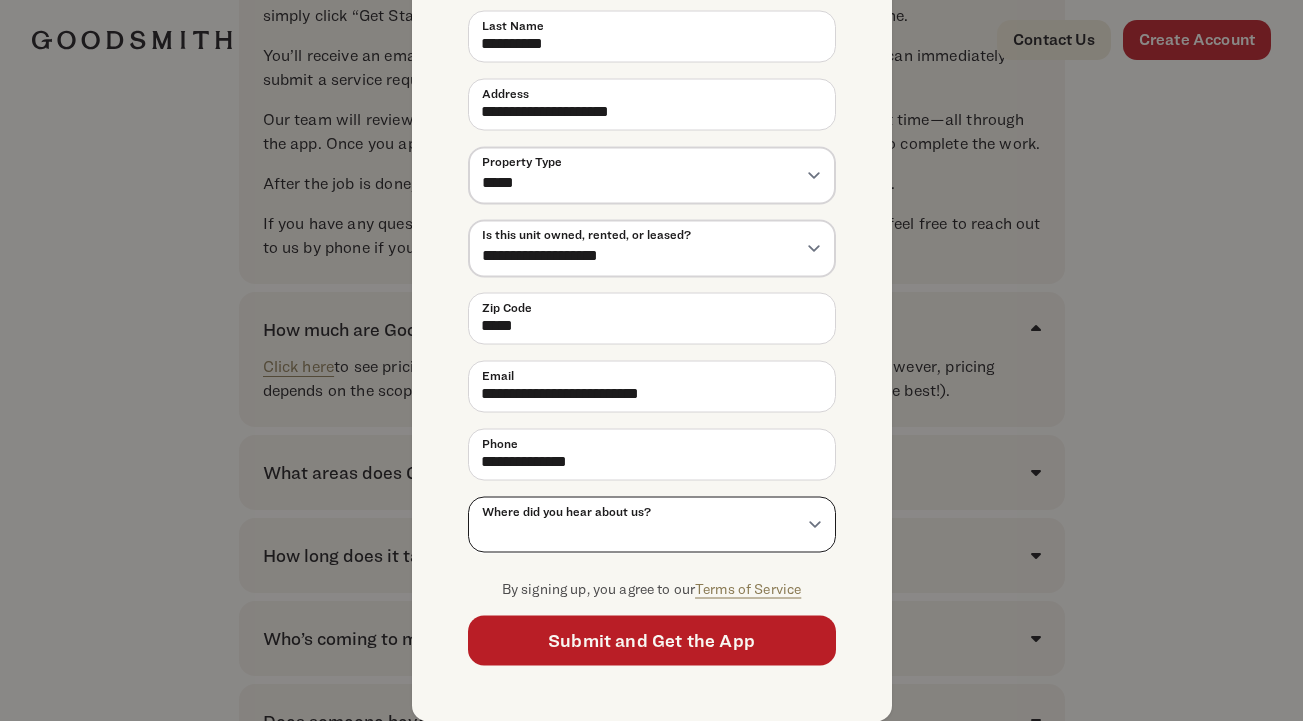 select on "**********" 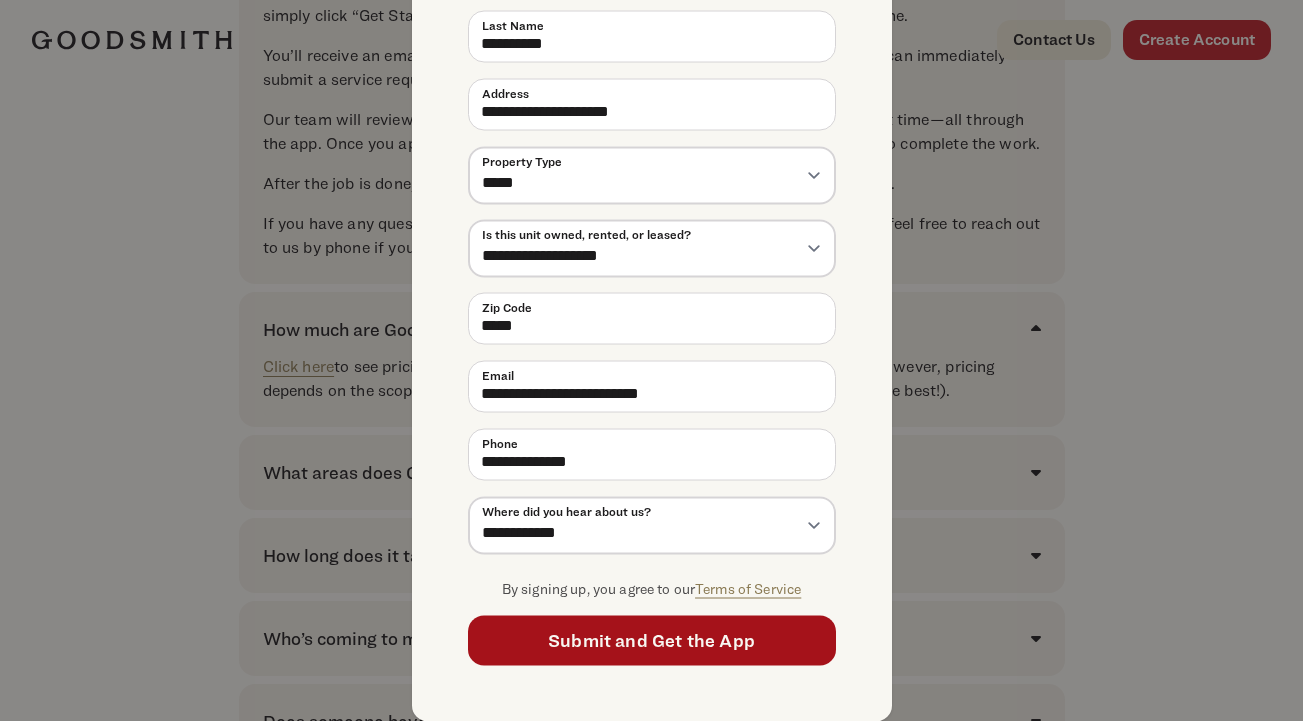 click on "Submit and Get the App" at bounding box center [652, 641] 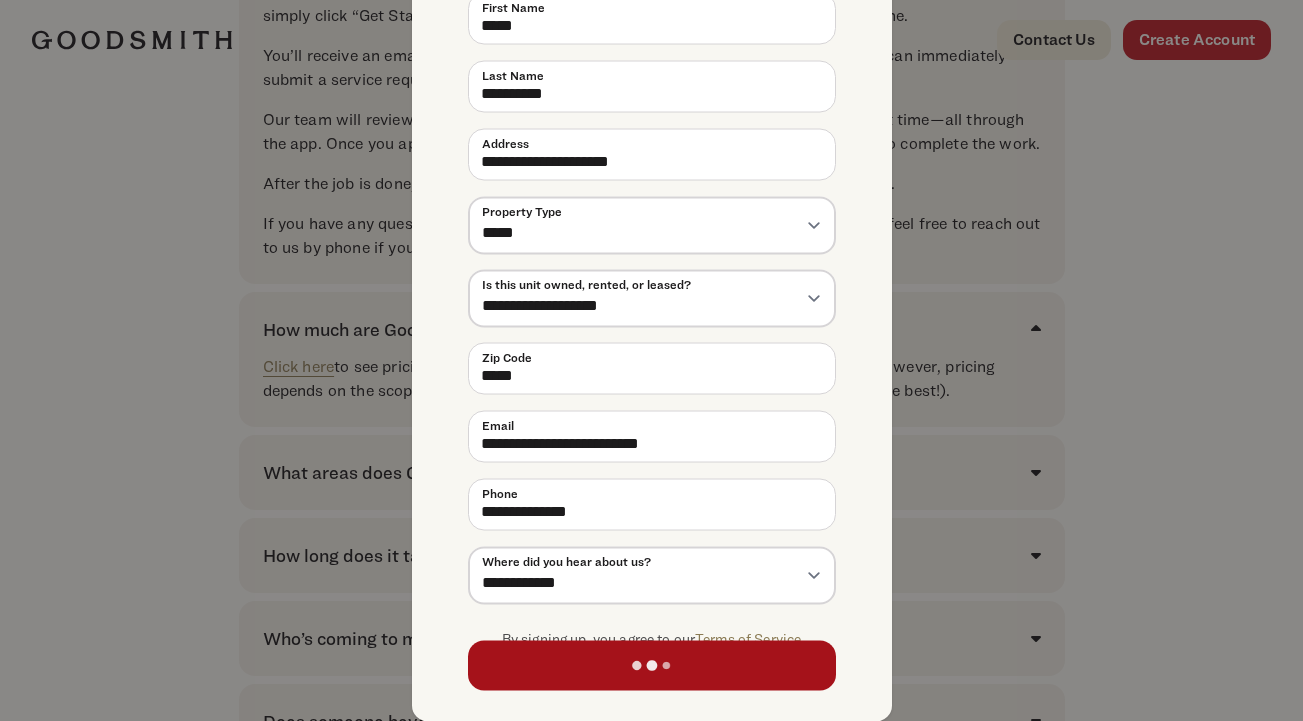 scroll, scrollTop: 0, scrollLeft: 0, axis: both 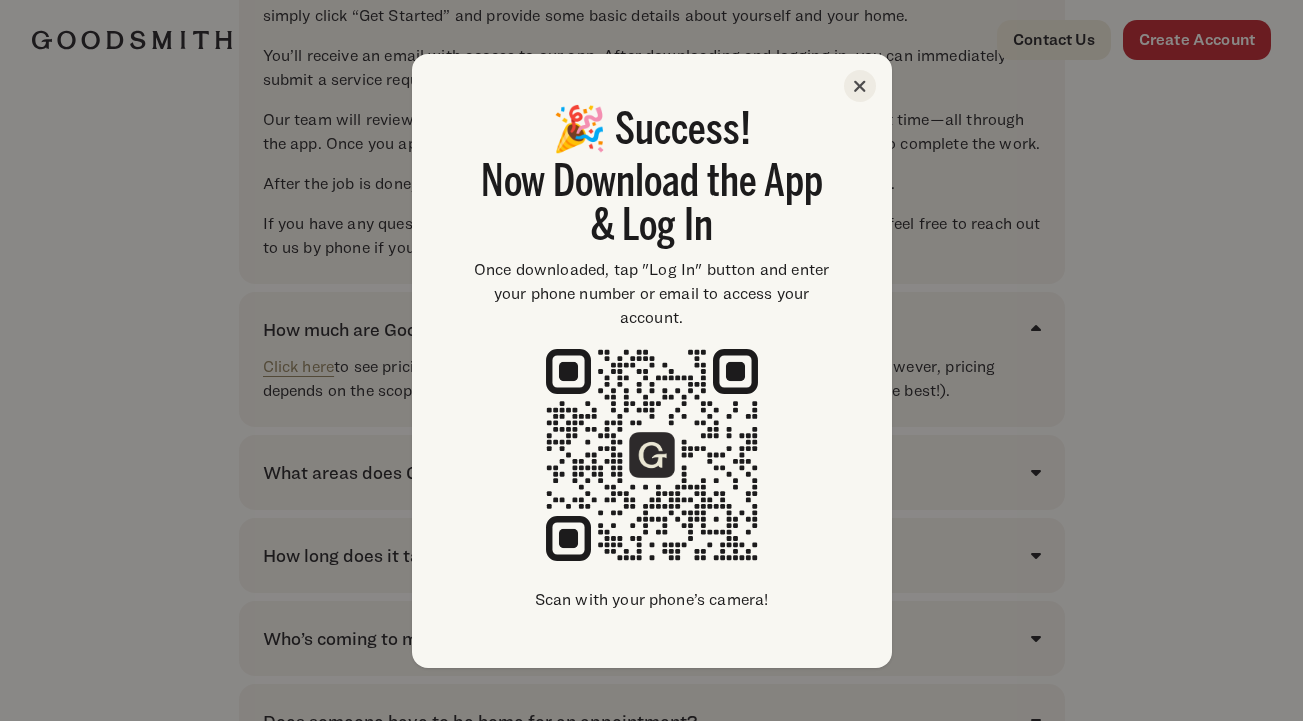 click at bounding box center (860, 86) 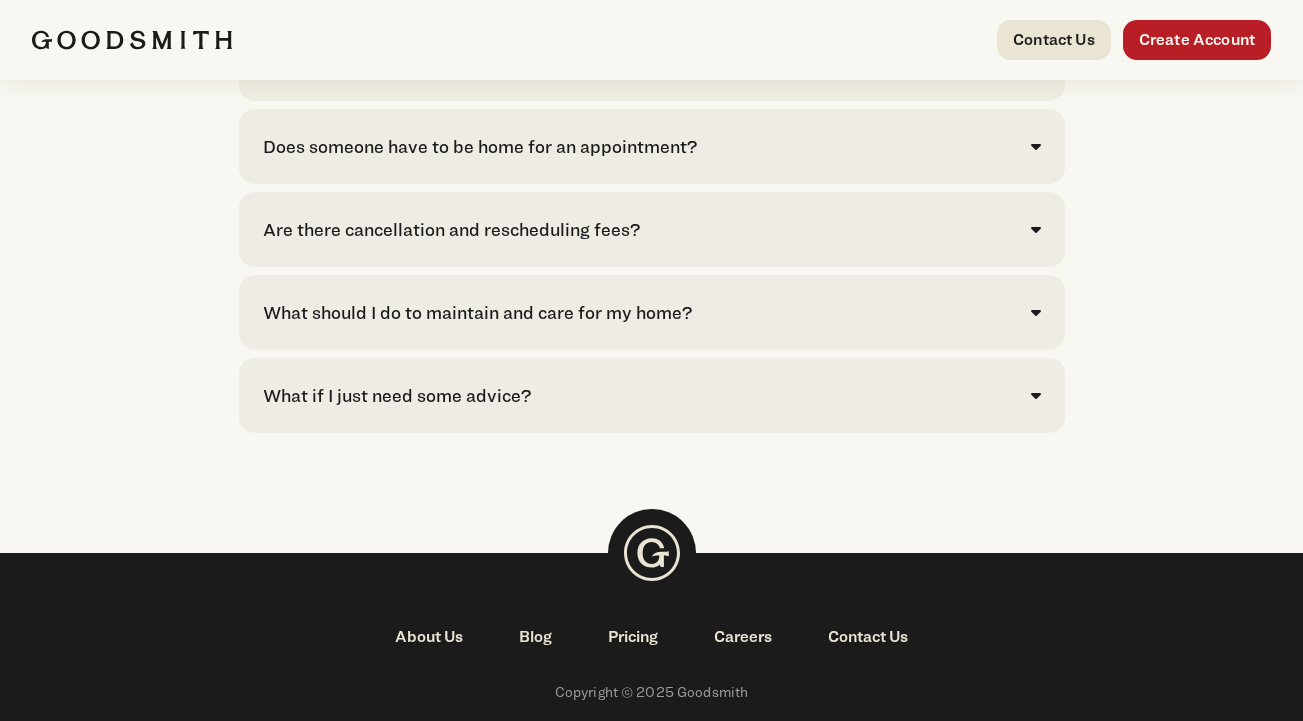 scroll, scrollTop: 5092, scrollLeft: 0, axis: vertical 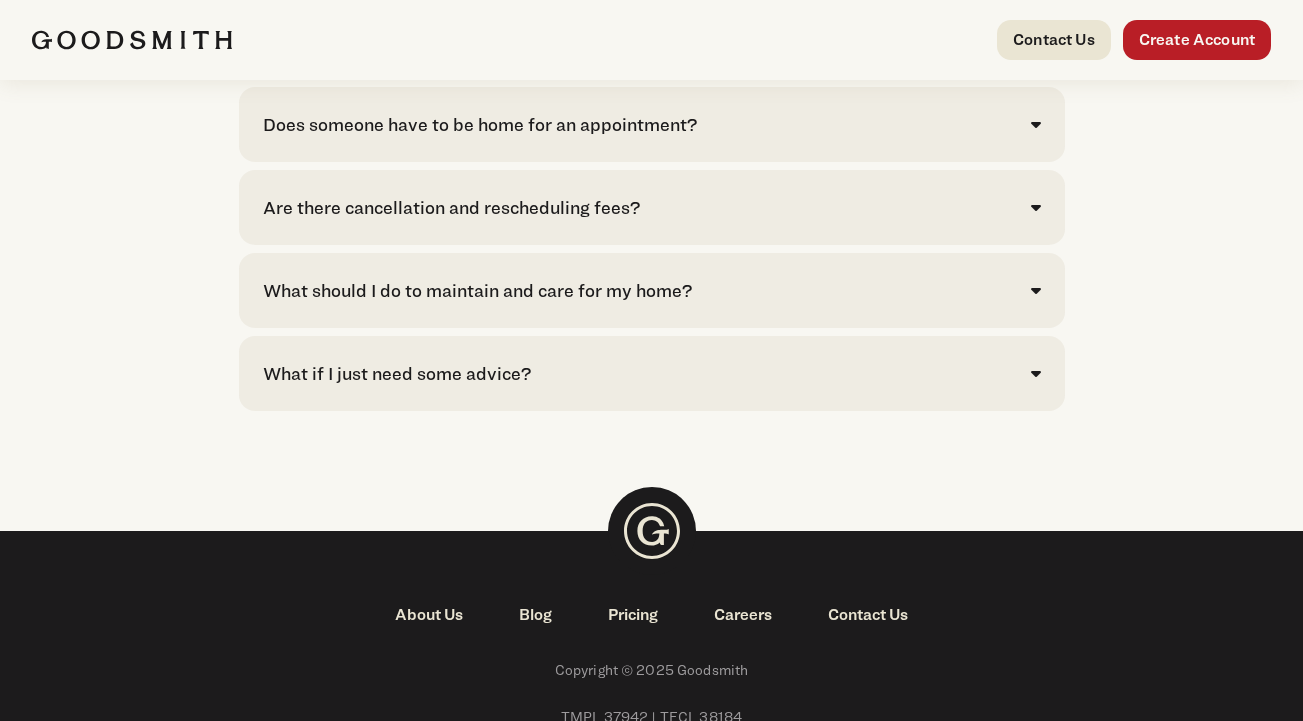 click at bounding box center [1036, 207] 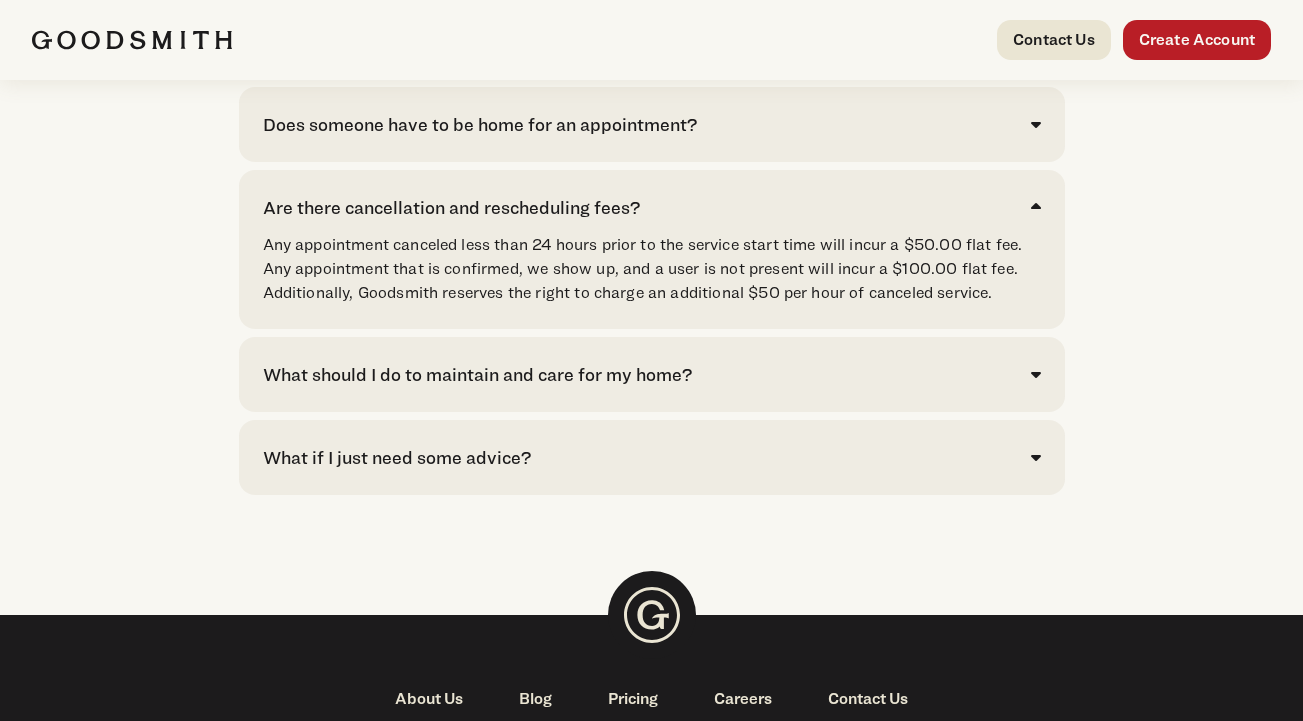 click at bounding box center [1036, 374] 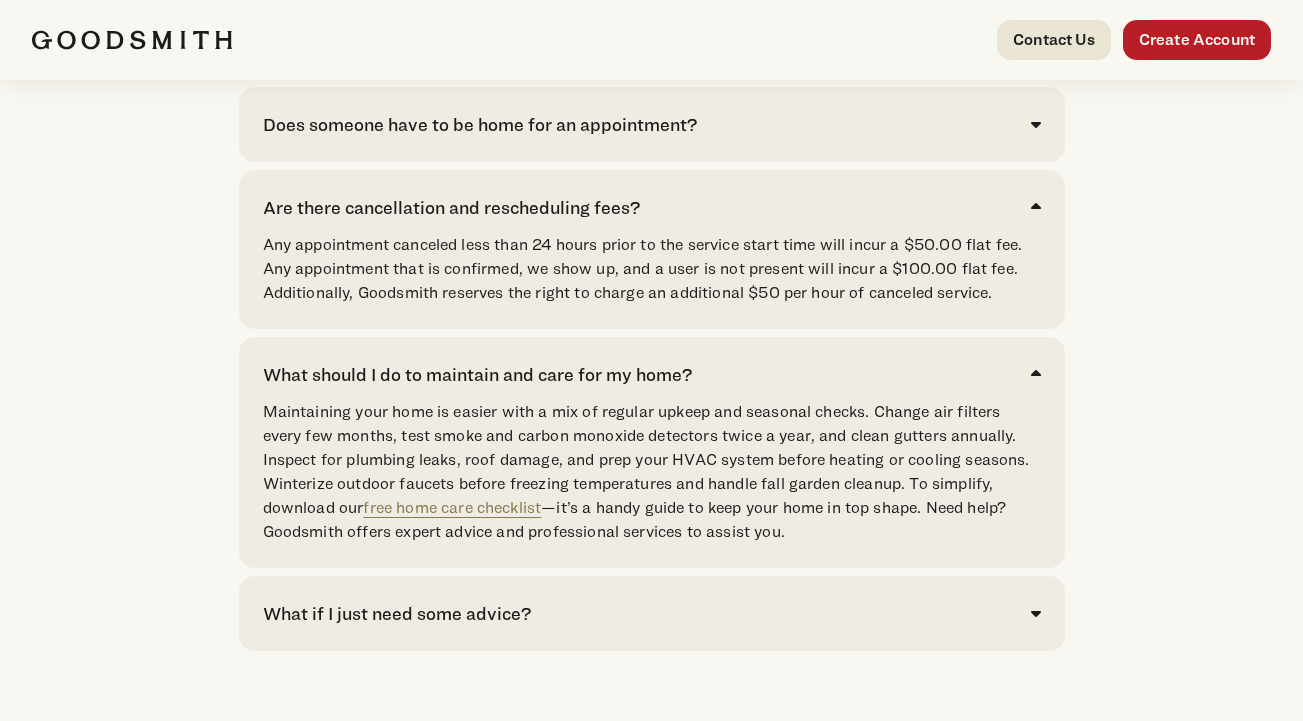 click at bounding box center [1036, 613] 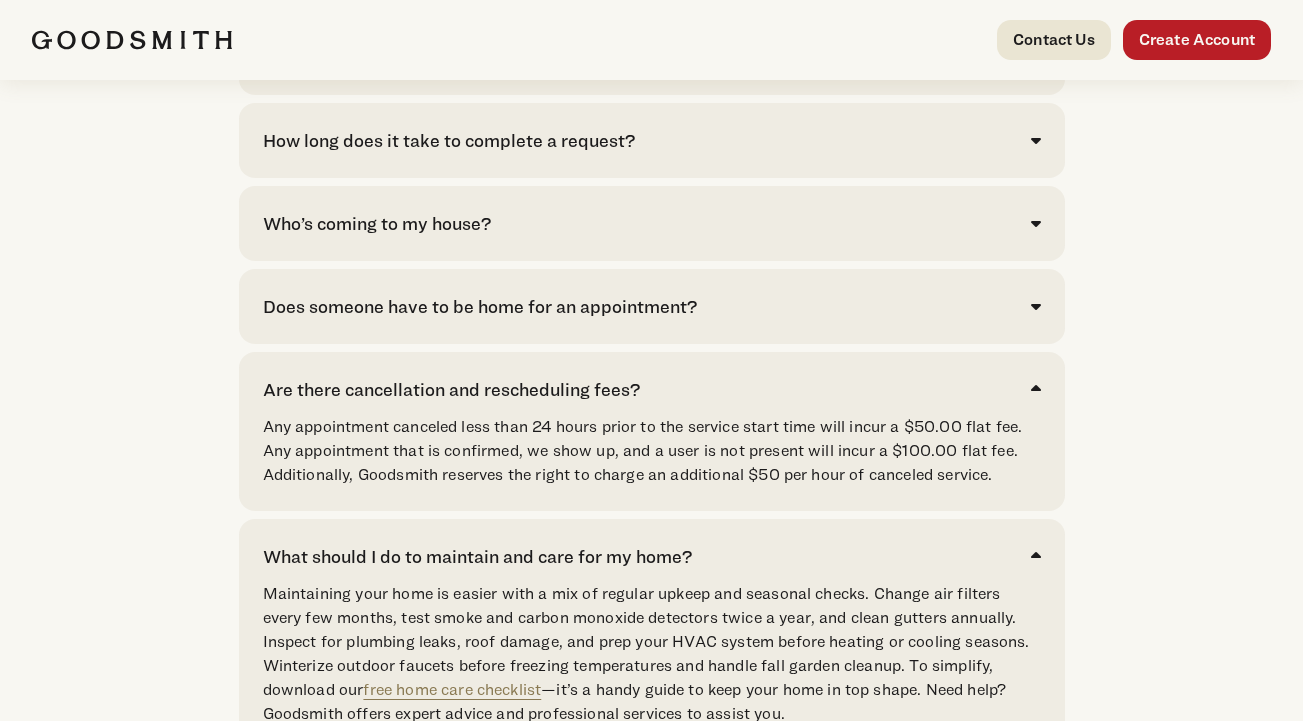scroll, scrollTop: 4893, scrollLeft: 0, axis: vertical 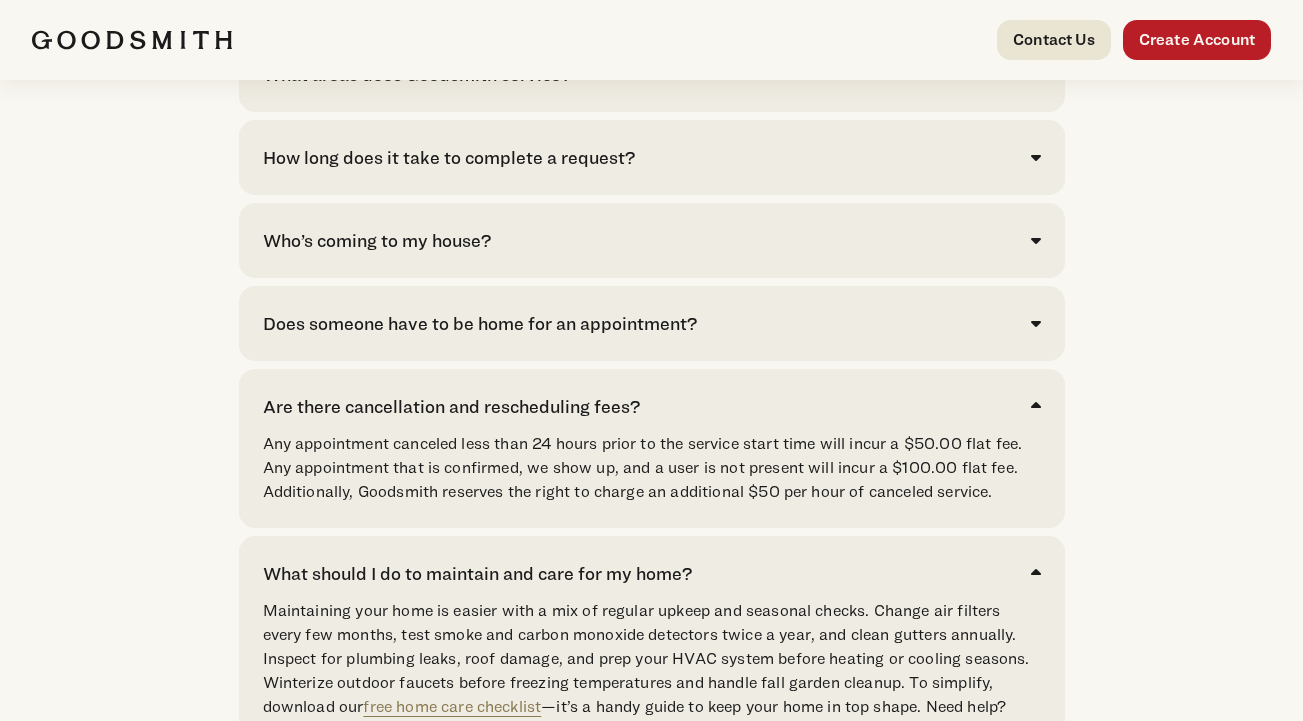click at bounding box center [1036, 157] 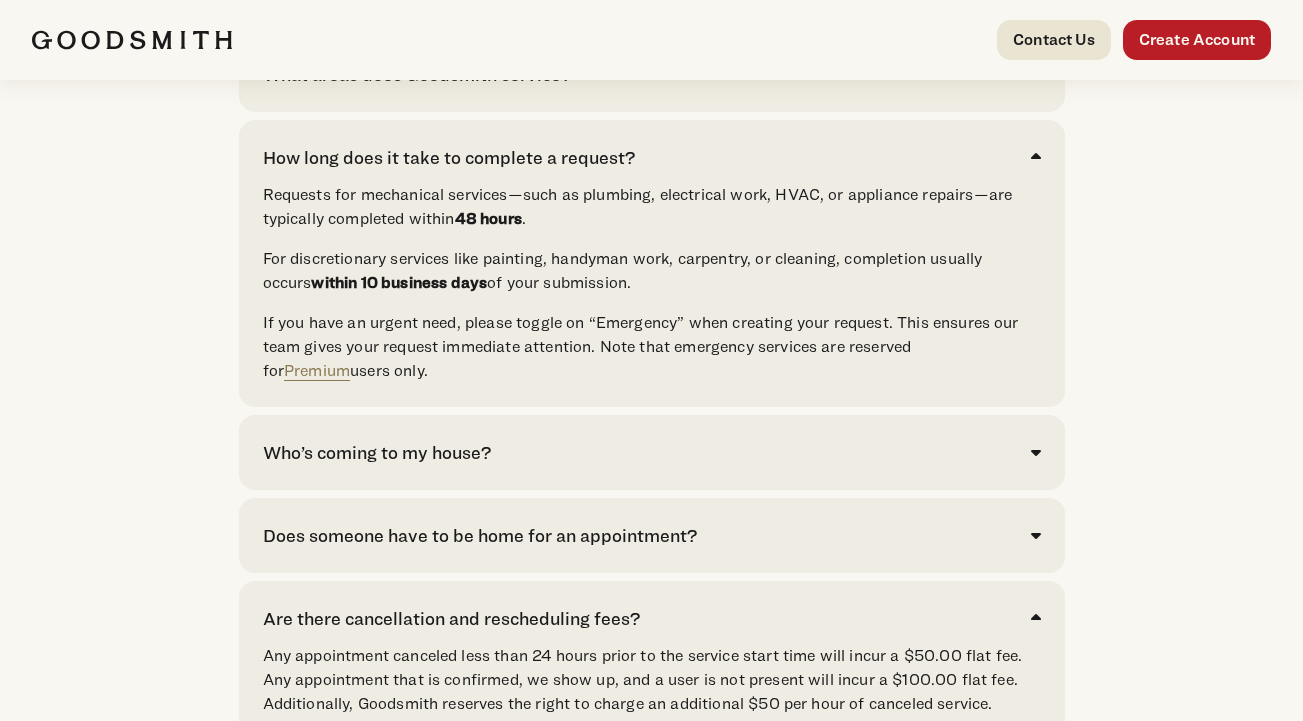 click at bounding box center (1036, 452) 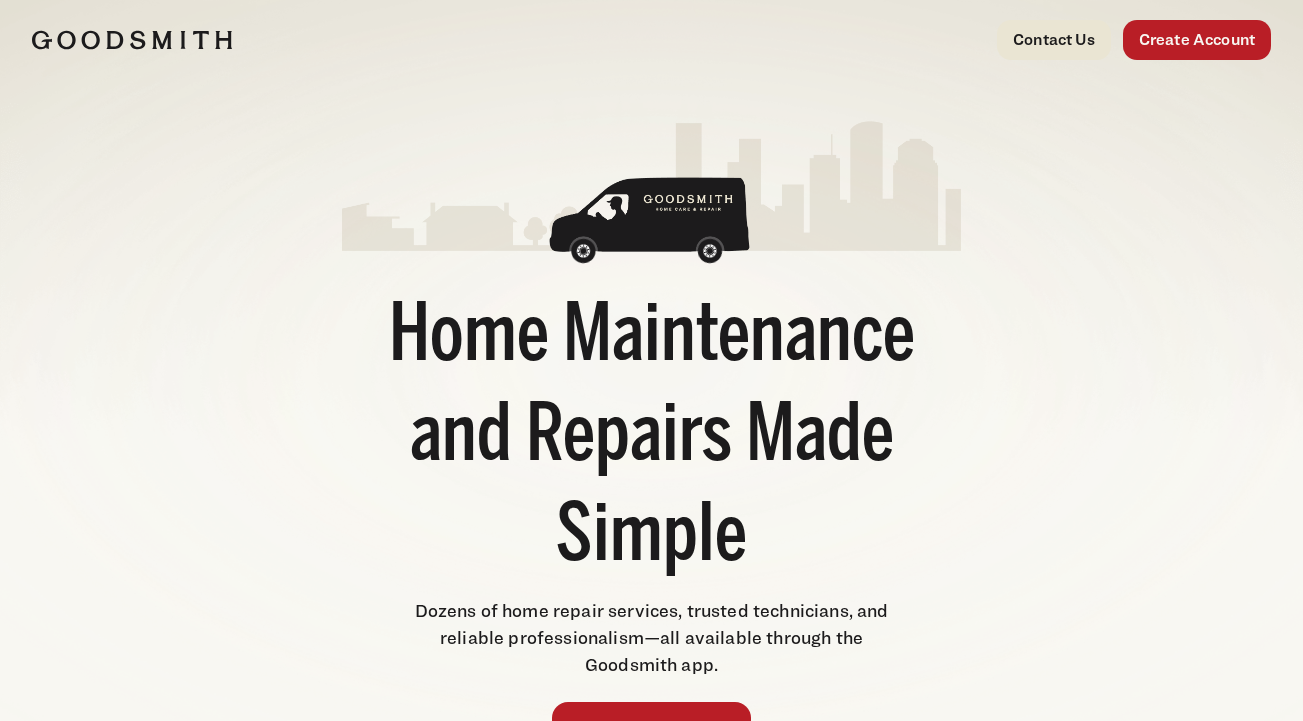 scroll, scrollTop: 0, scrollLeft: 0, axis: both 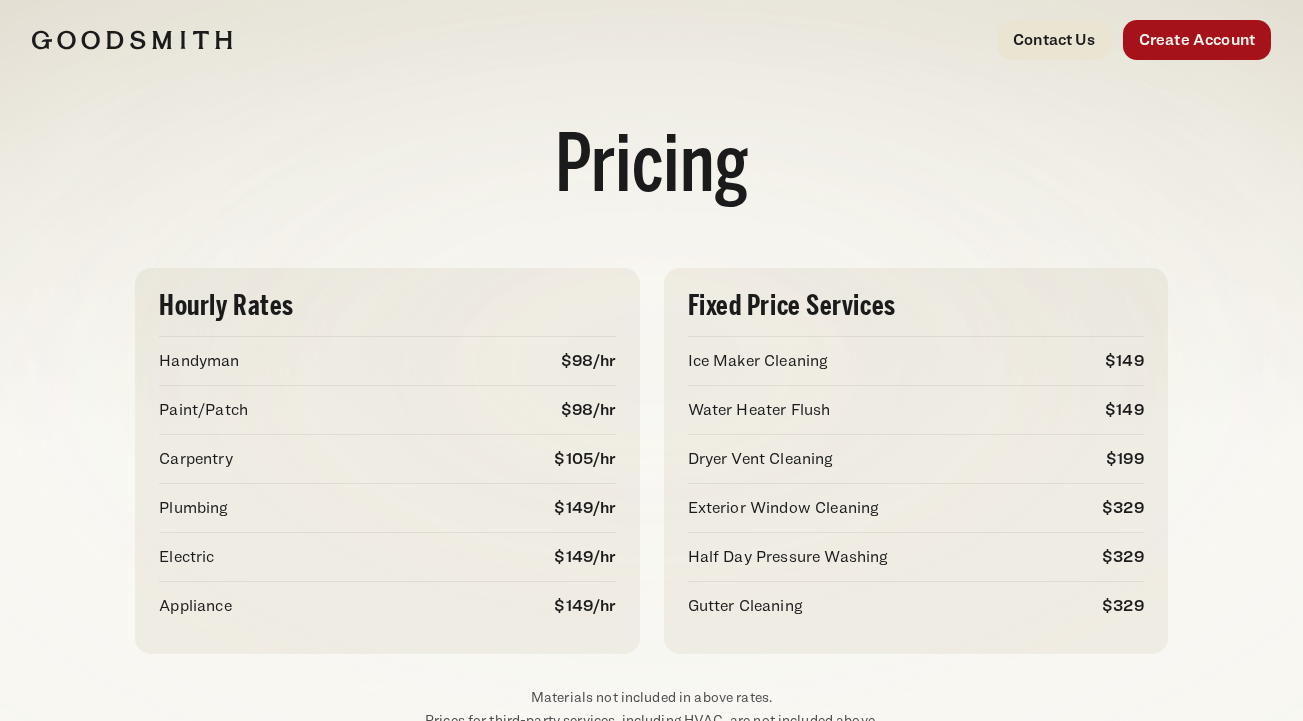 click on "Create Account" at bounding box center [1197, 40] 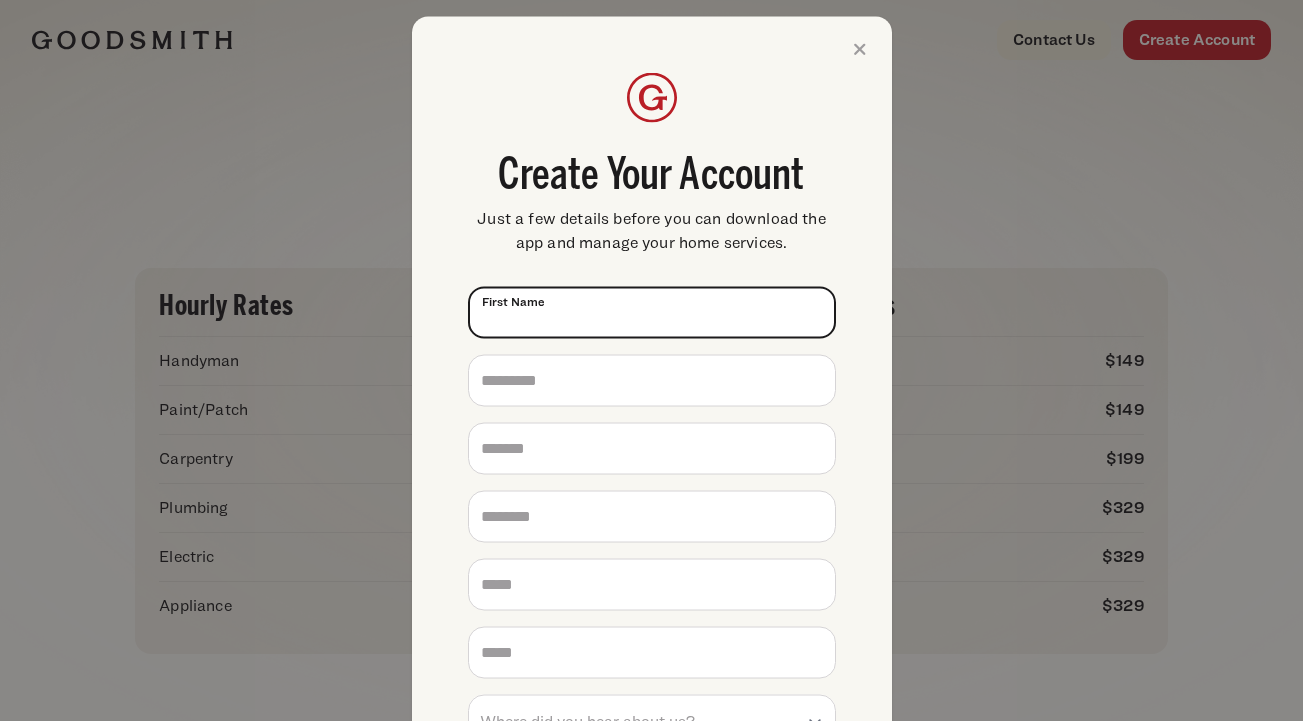 click on "First Name *" at bounding box center [652, 312] 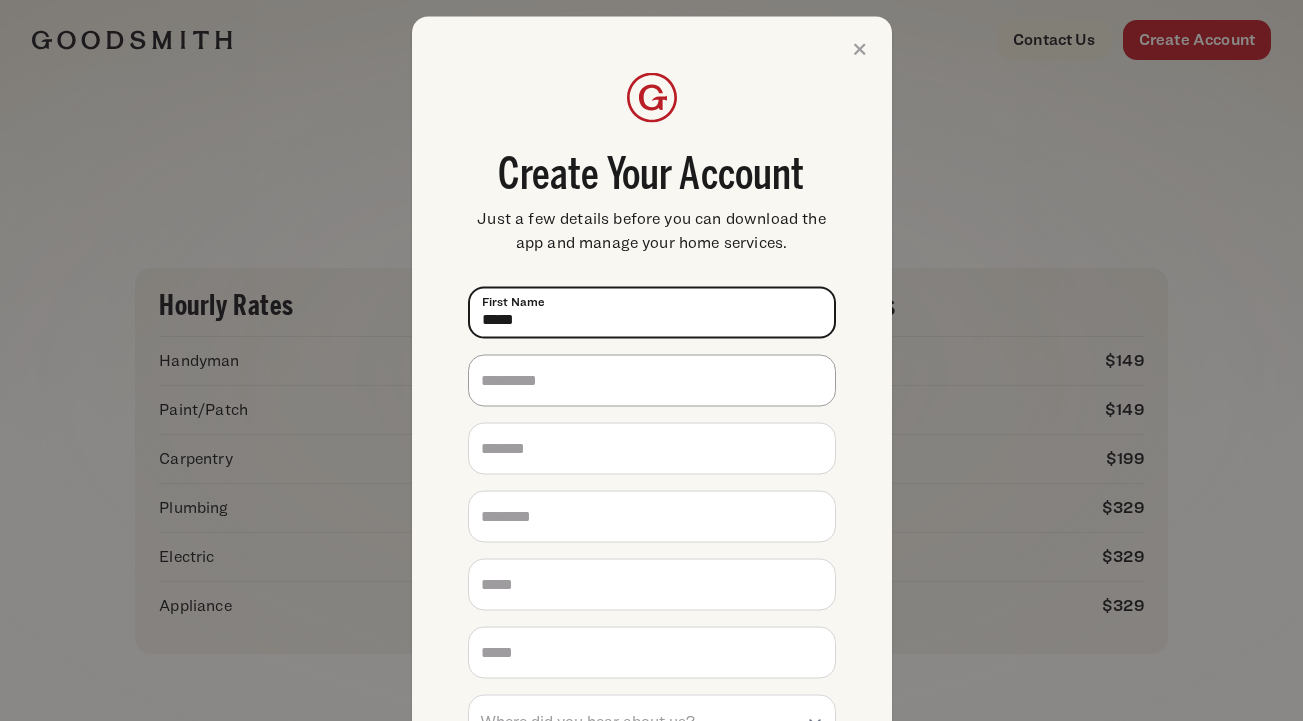 type on "*****" 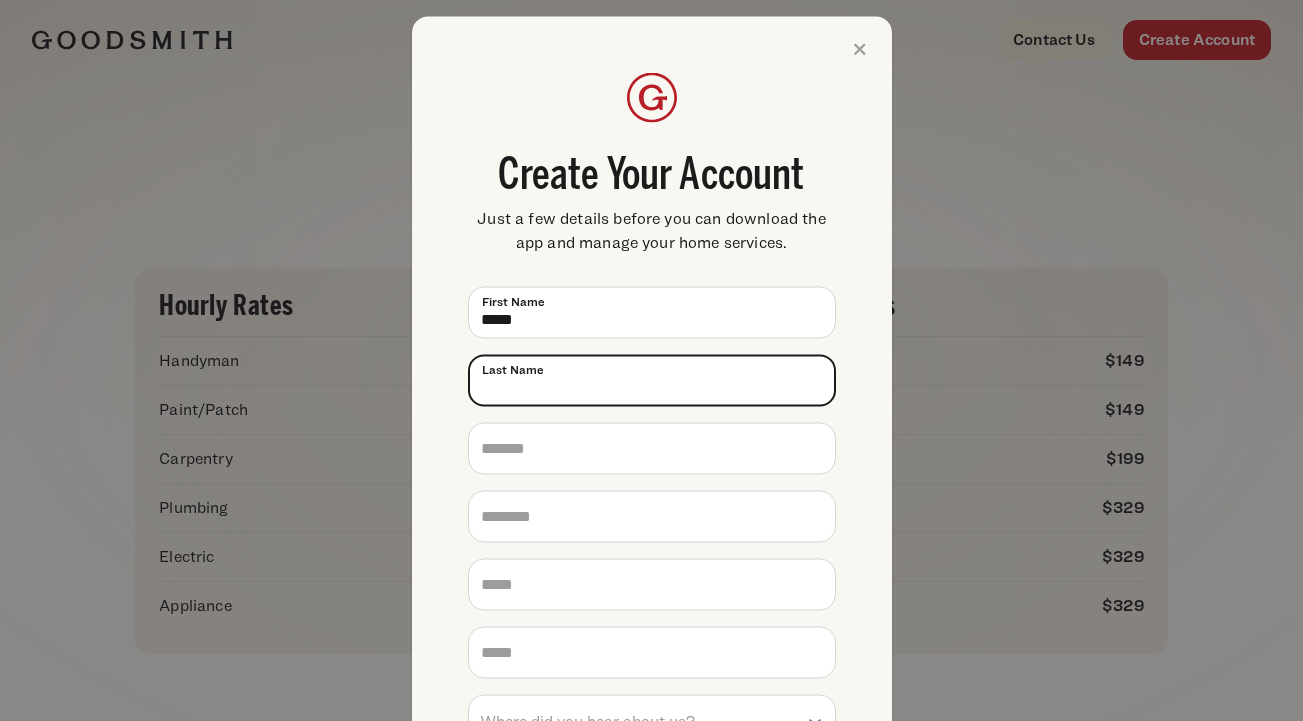 click on "Last Name *" at bounding box center [652, 380] 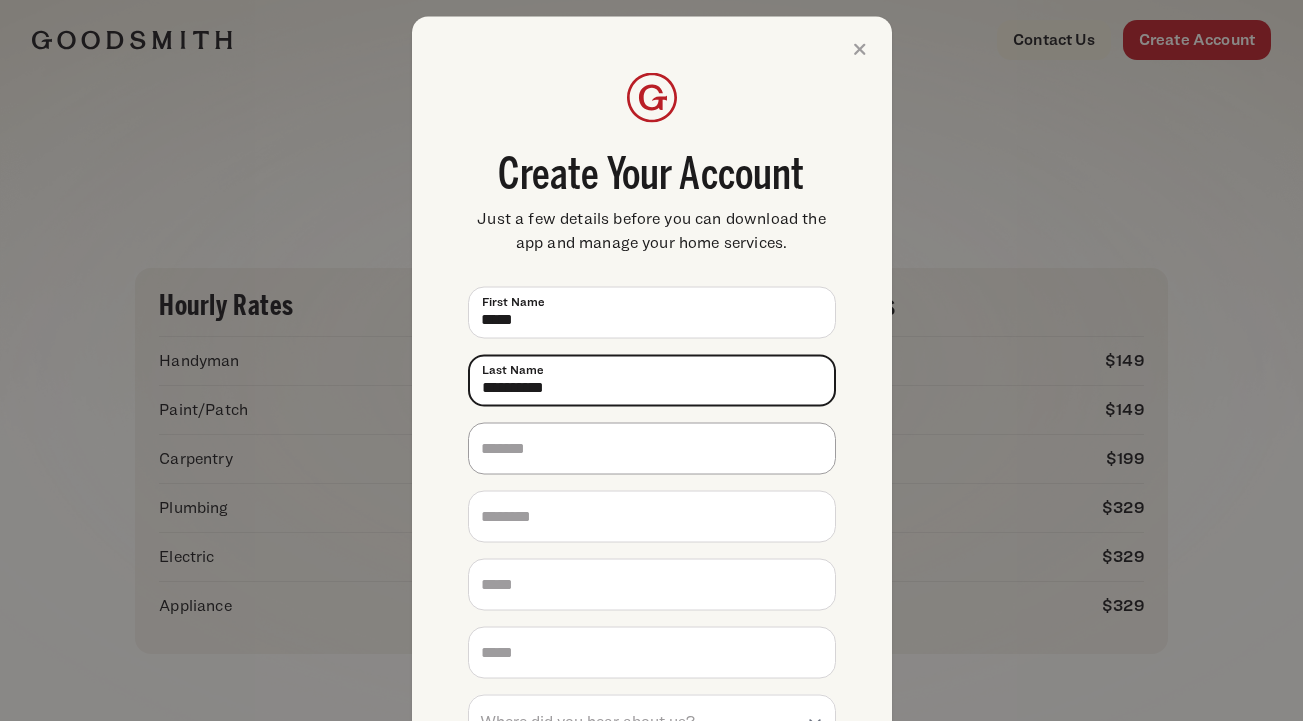 type on "**********" 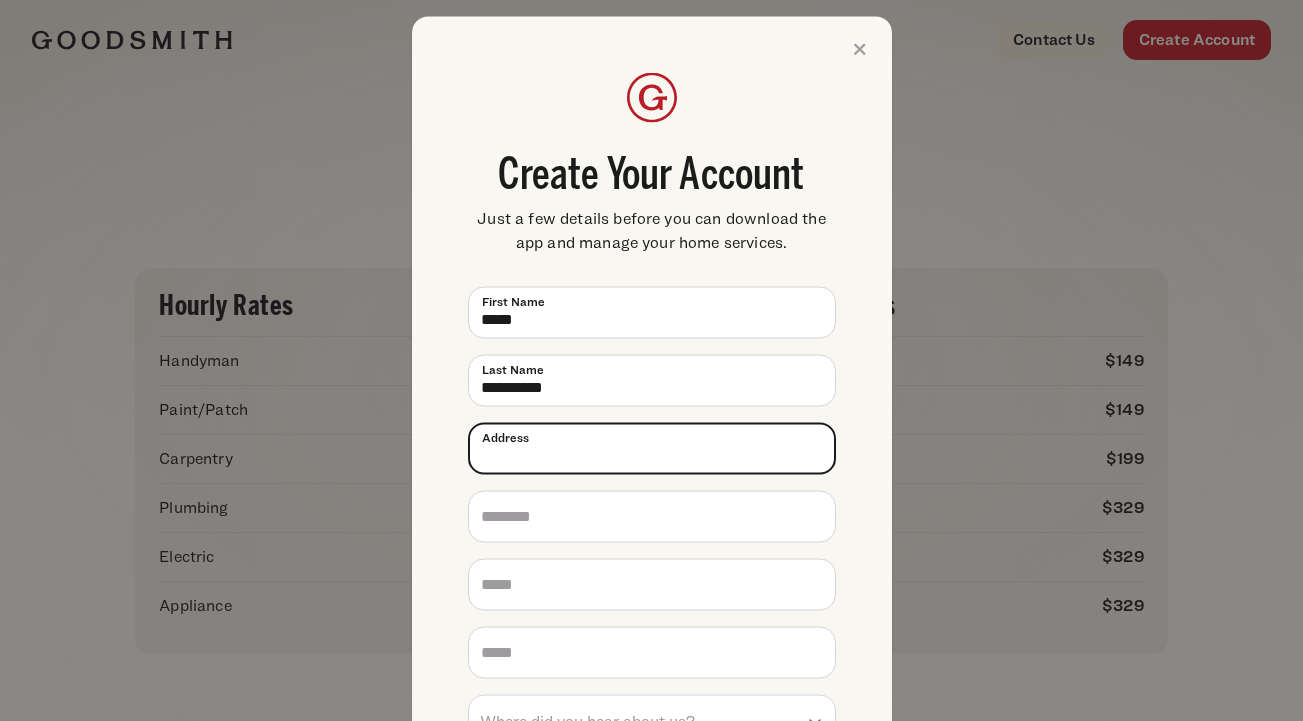 click on "Address *" at bounding box center (652, 448) 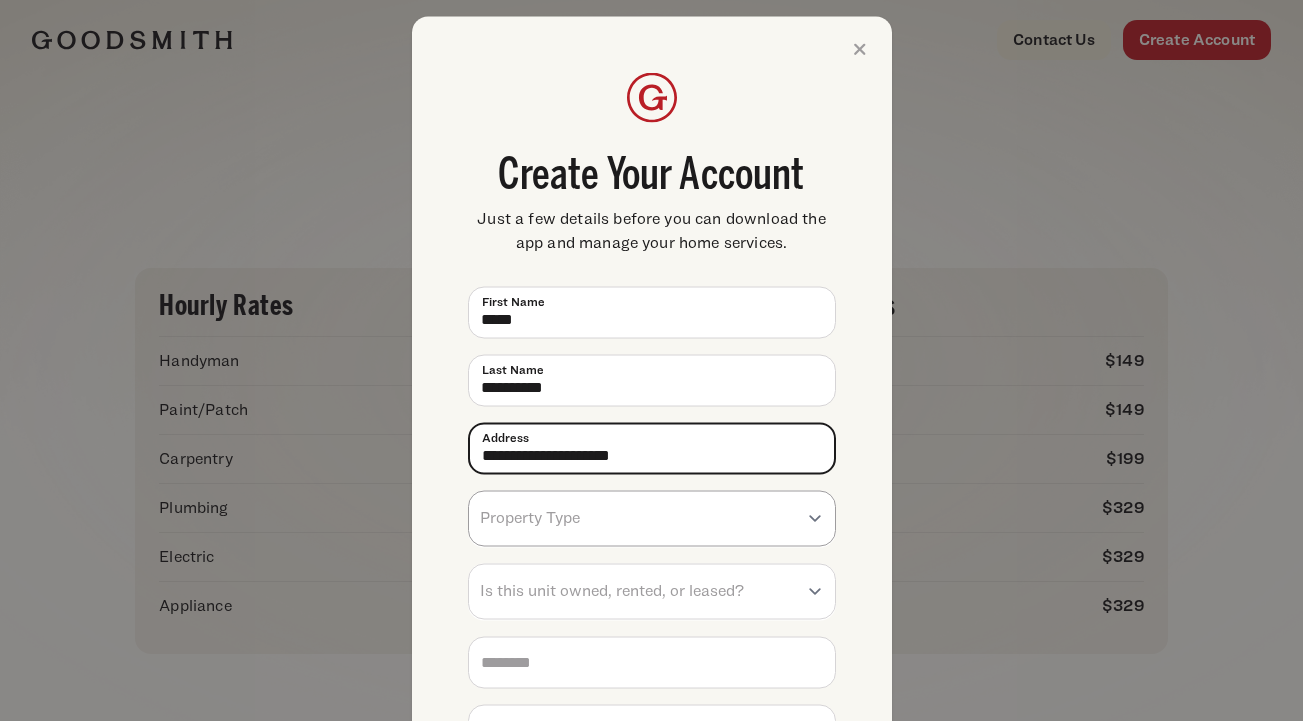 type on "**********" 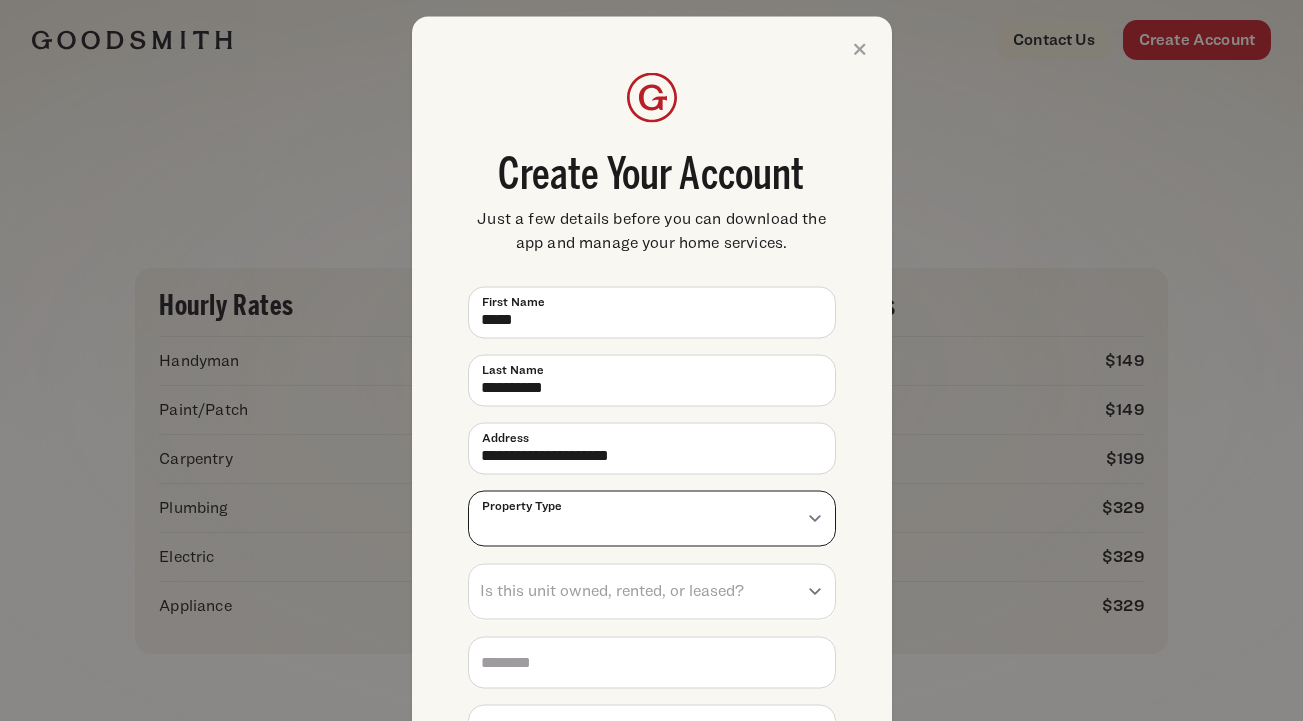 select on "*****" 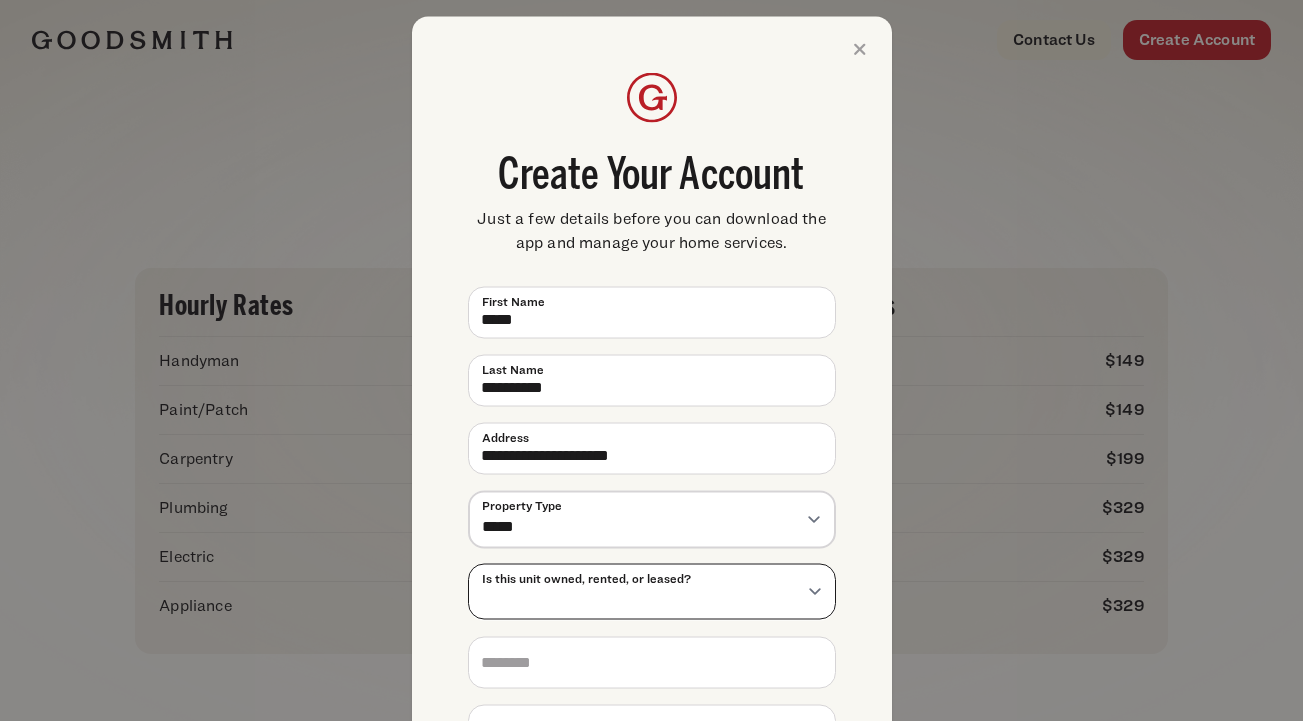 select on "**********" 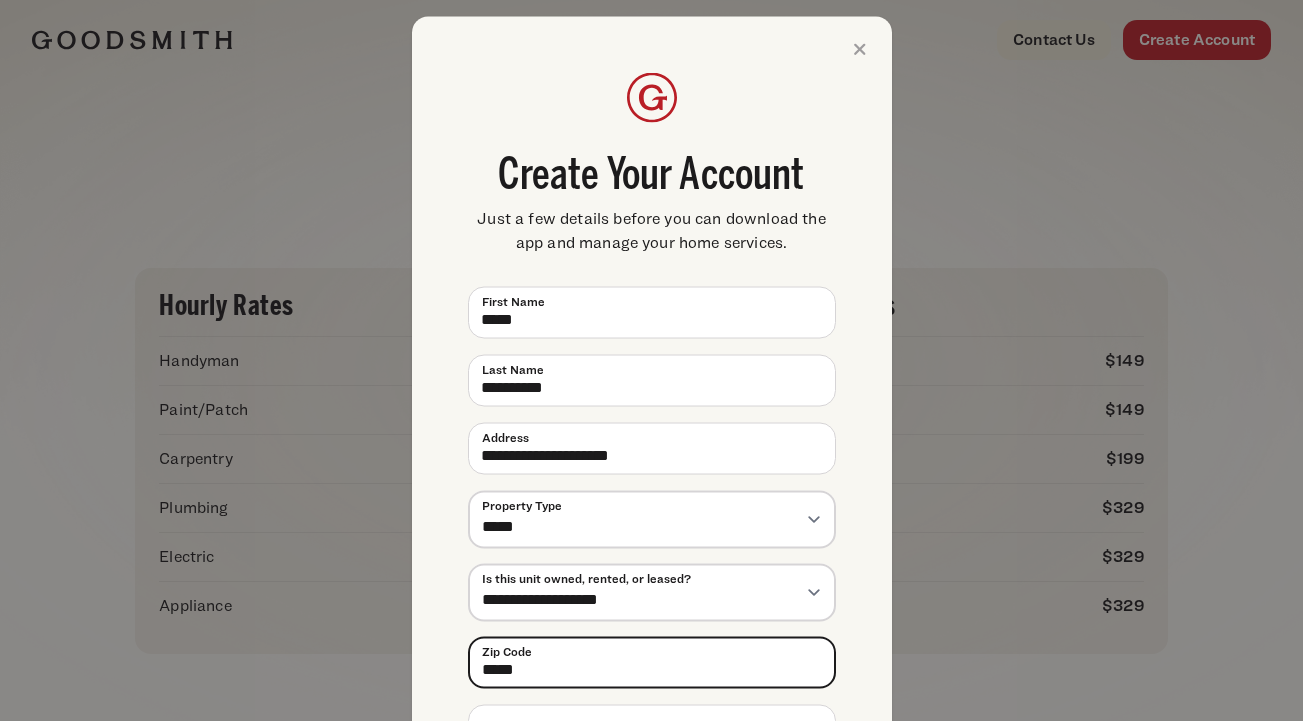 click on "*****" at bounding box center [652, 662] 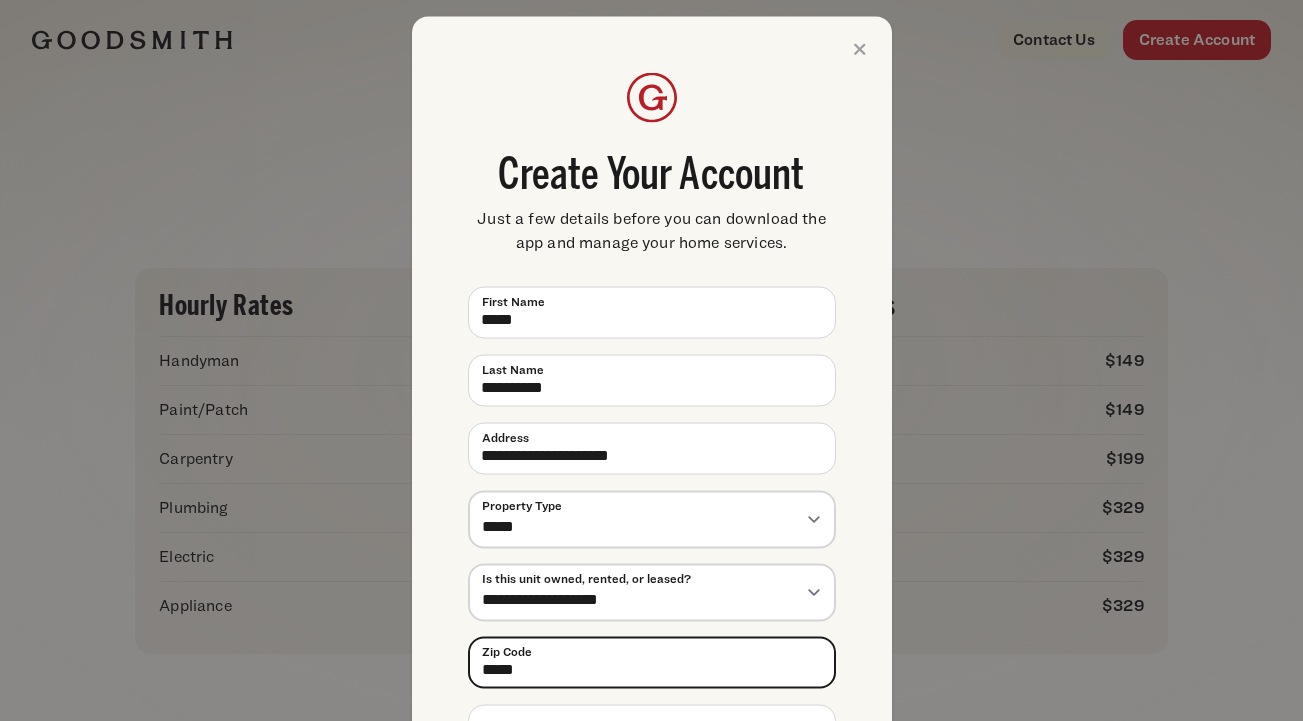 type on "*****" 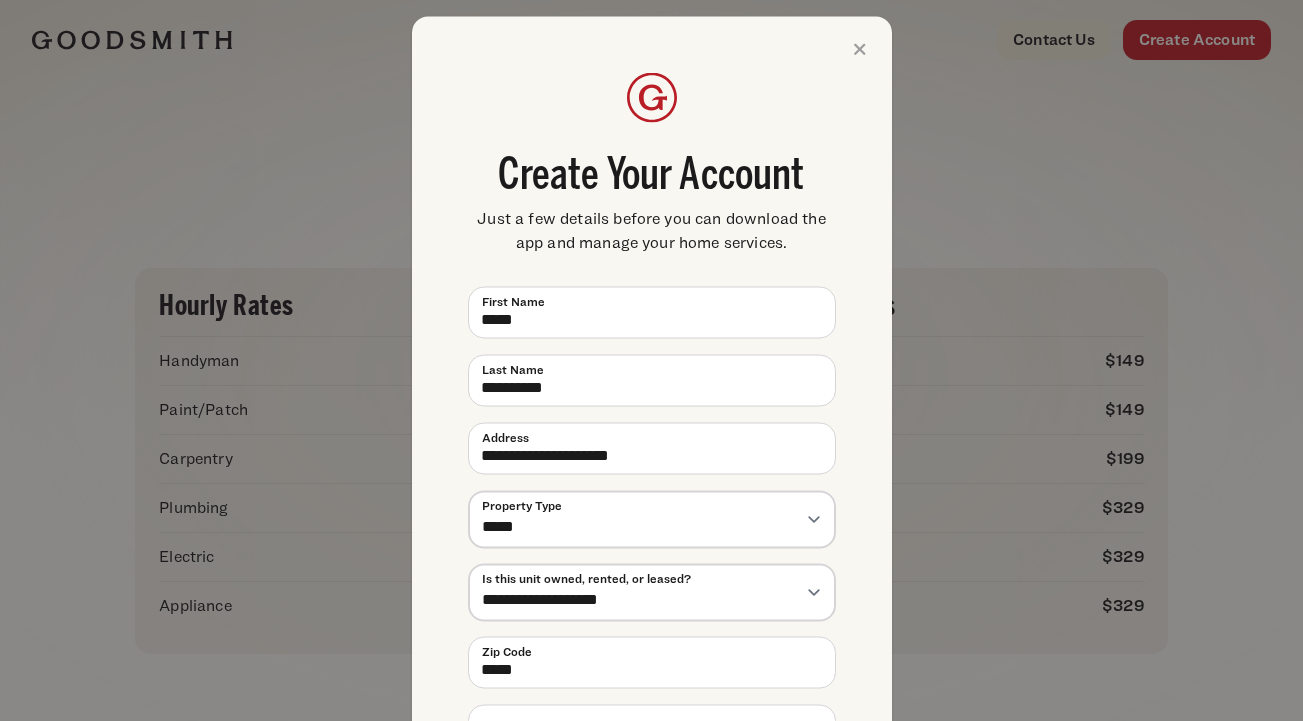 click on "**********" at bounding box center [652, 541] 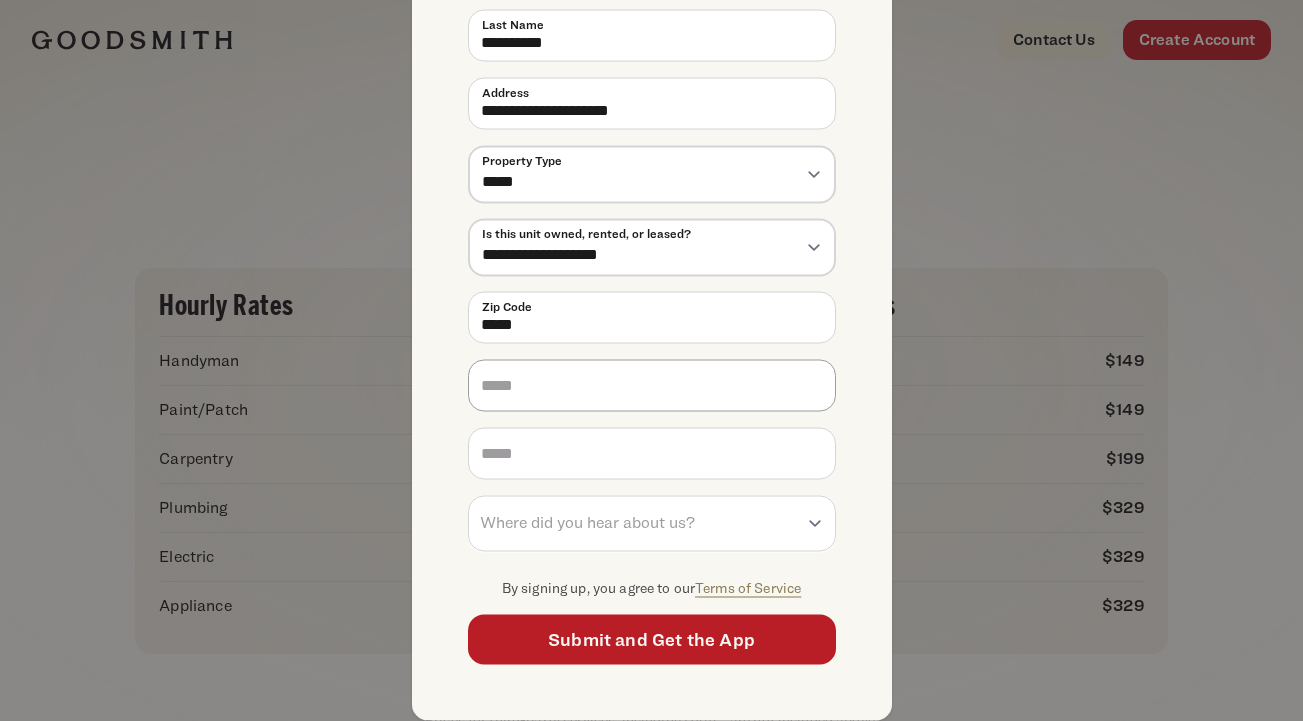 scroll, scrollTop: 344, scrollLeft: 0, axis: vertical 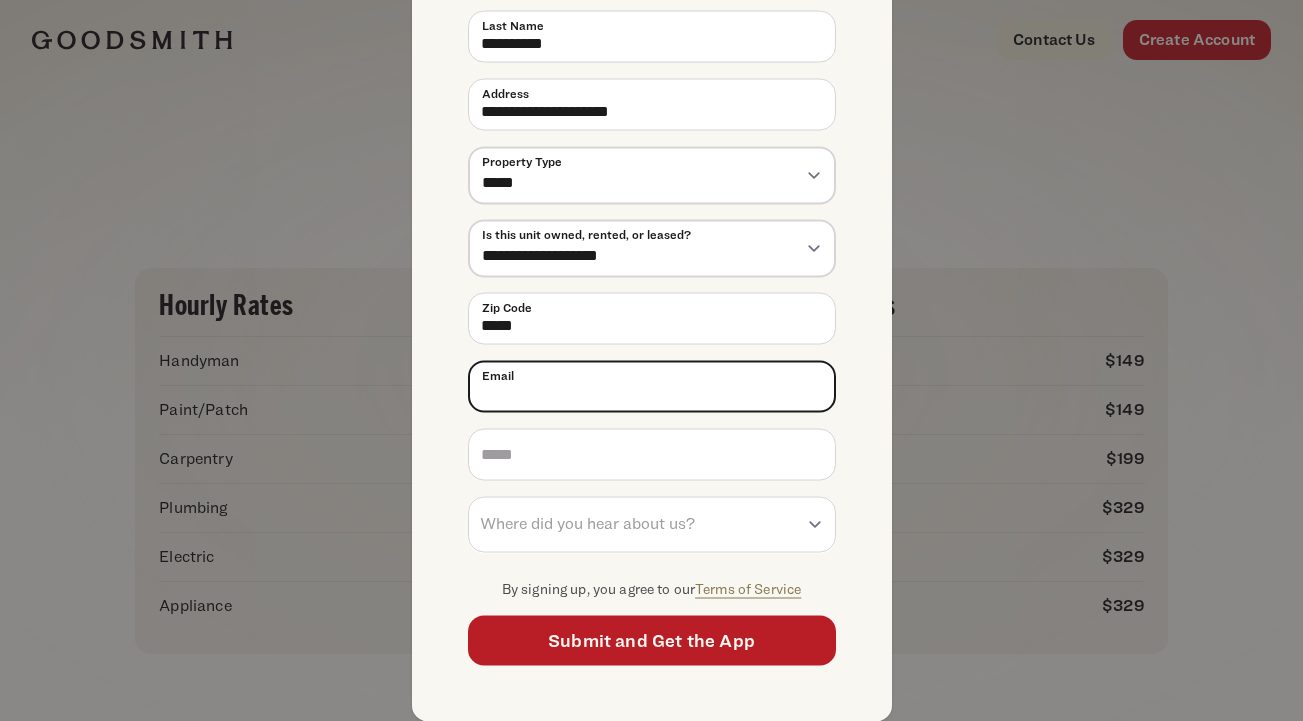click on "Email * [EMAIL]" at bounding box center (652, 386) 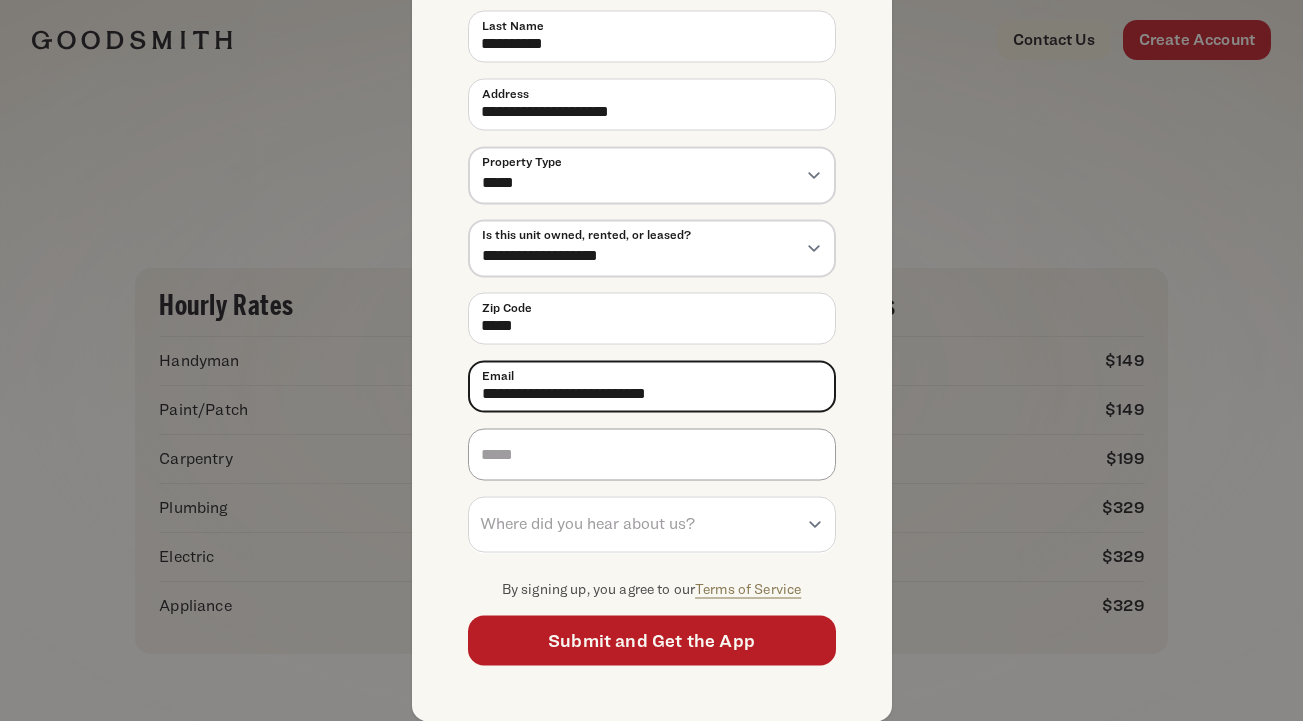type on "**********" 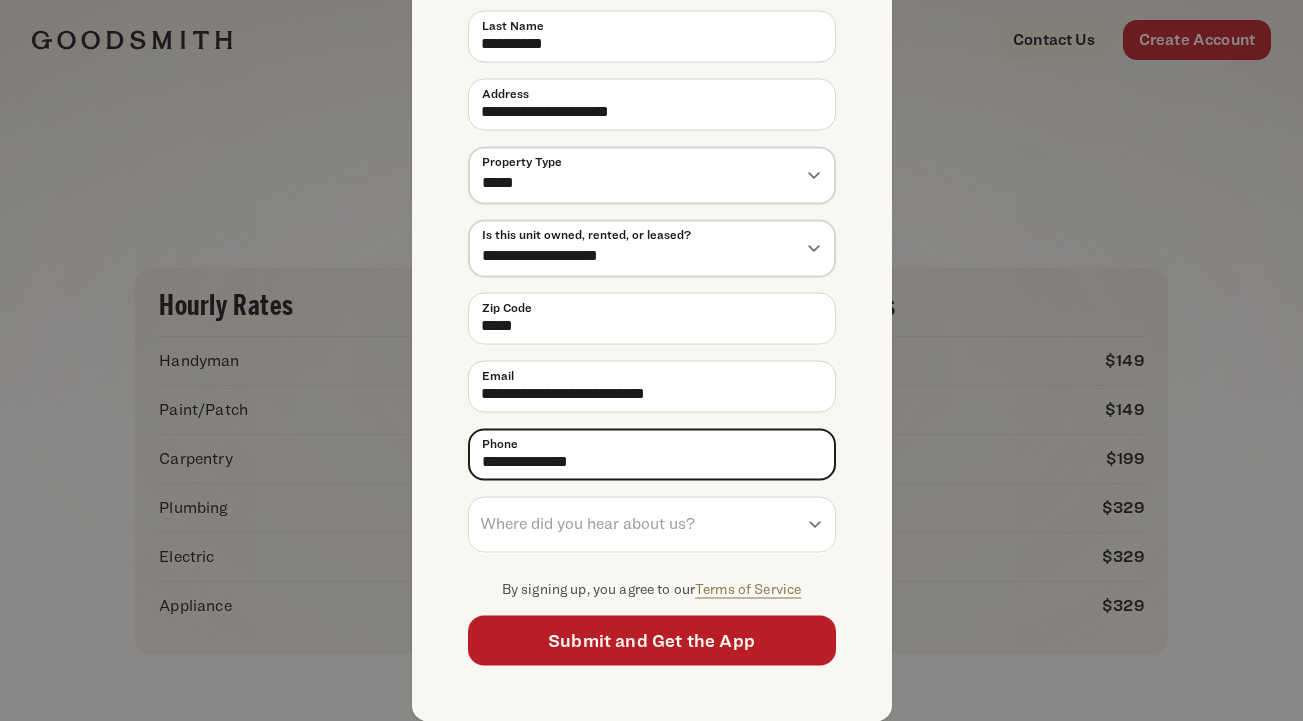 click on "**********" at bounding box center (652, 454) 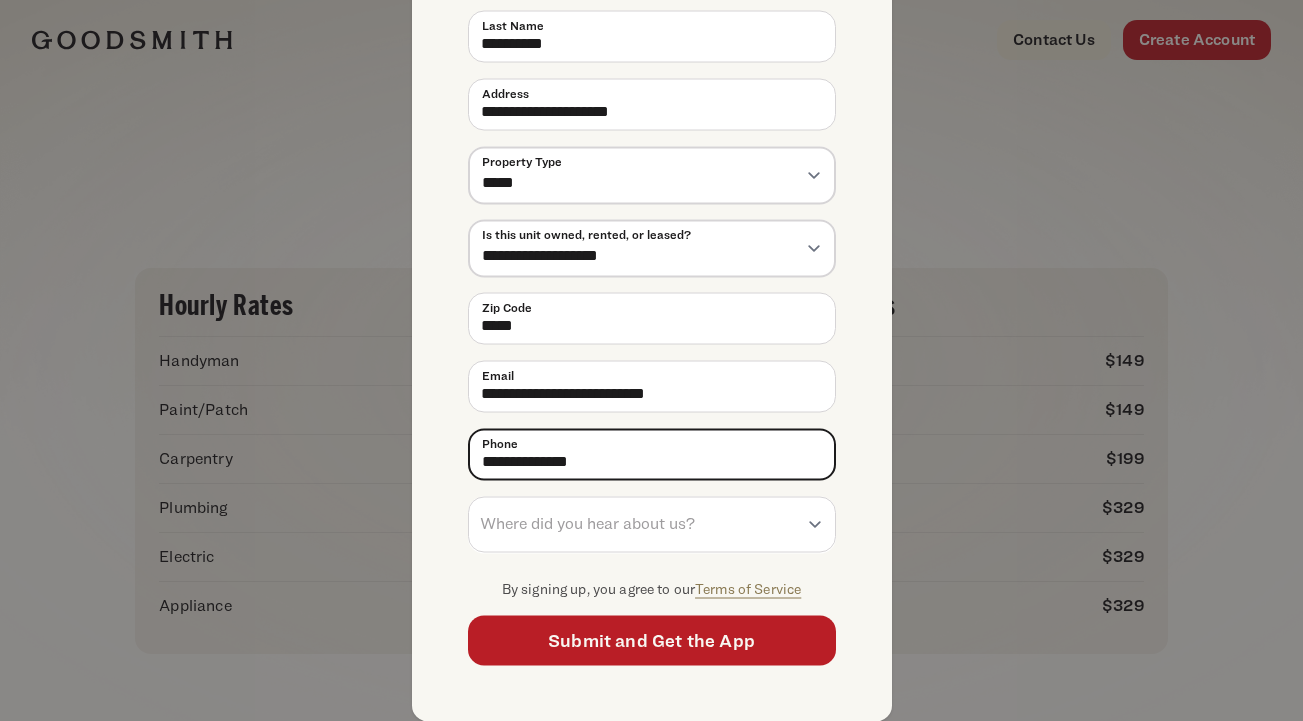 type on "**********" 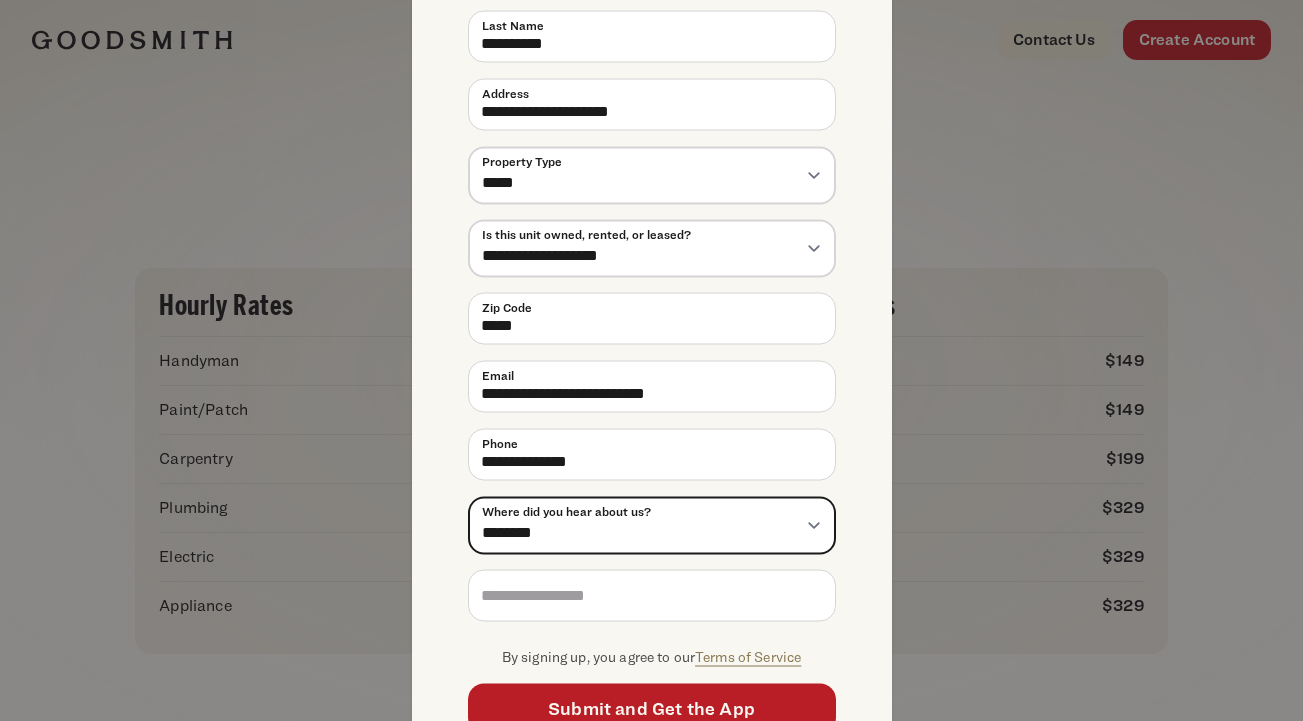 select on "**********" 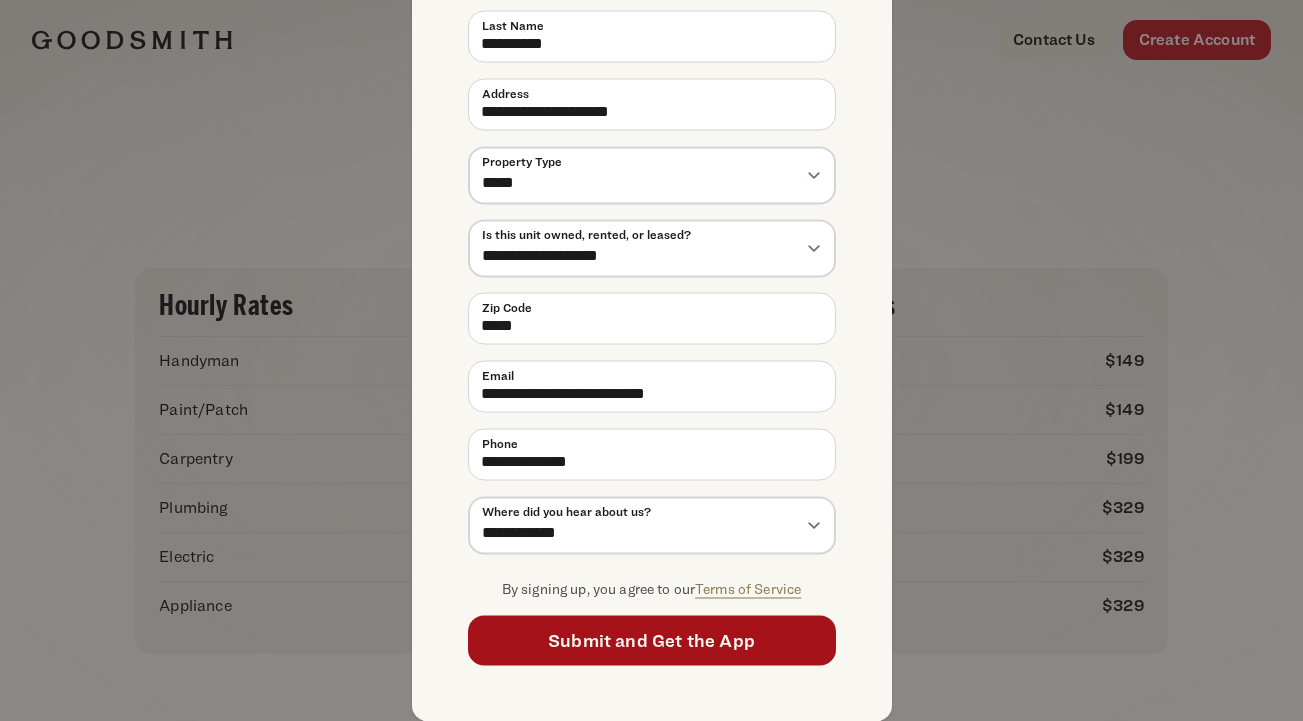 click on "Submit and Get the App" at bounding box center (652, 641) 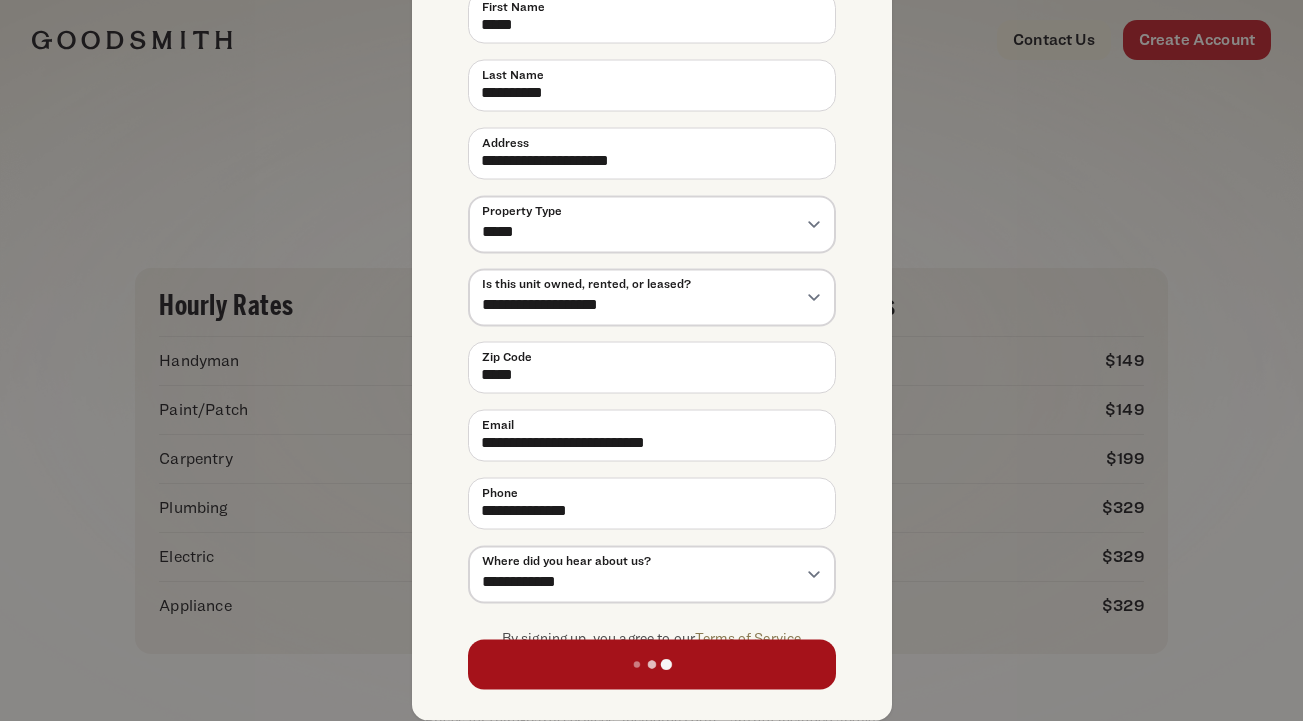 scroll, scrollTop: 294, scrollLeft: 0, axis: vertical 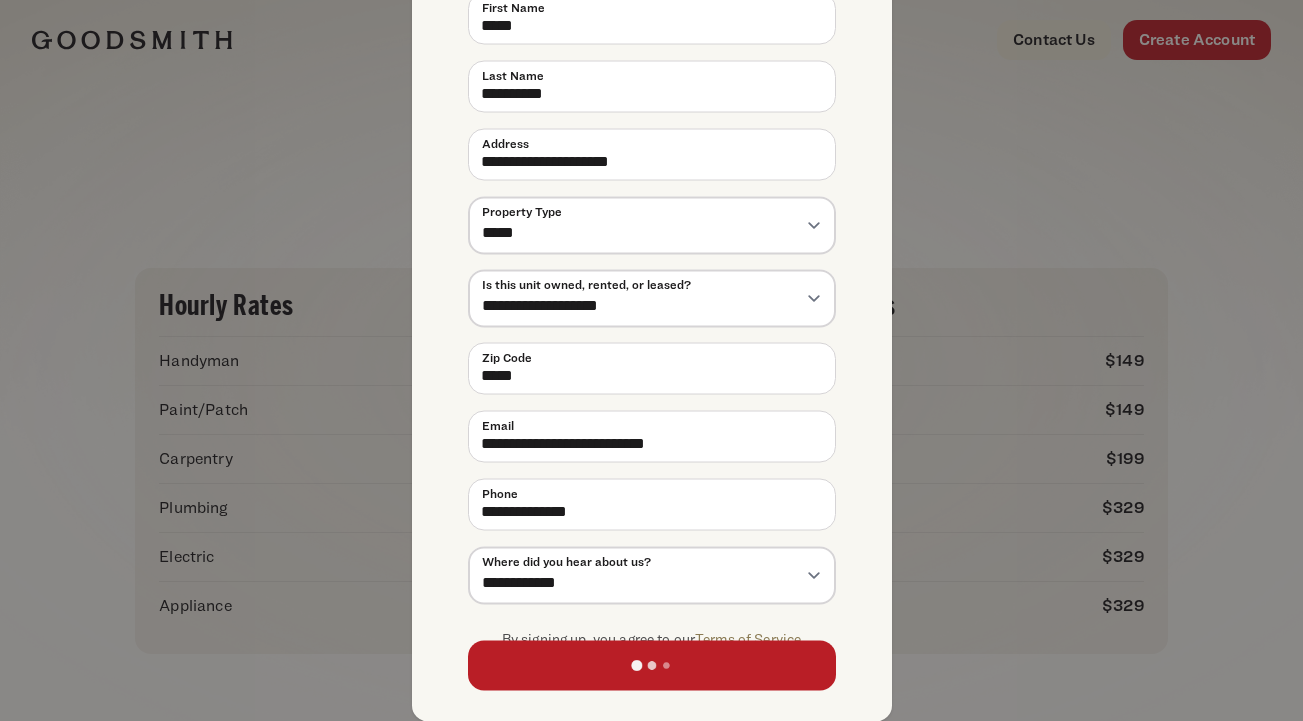 click on "**********" at bounding box center [651, 360] 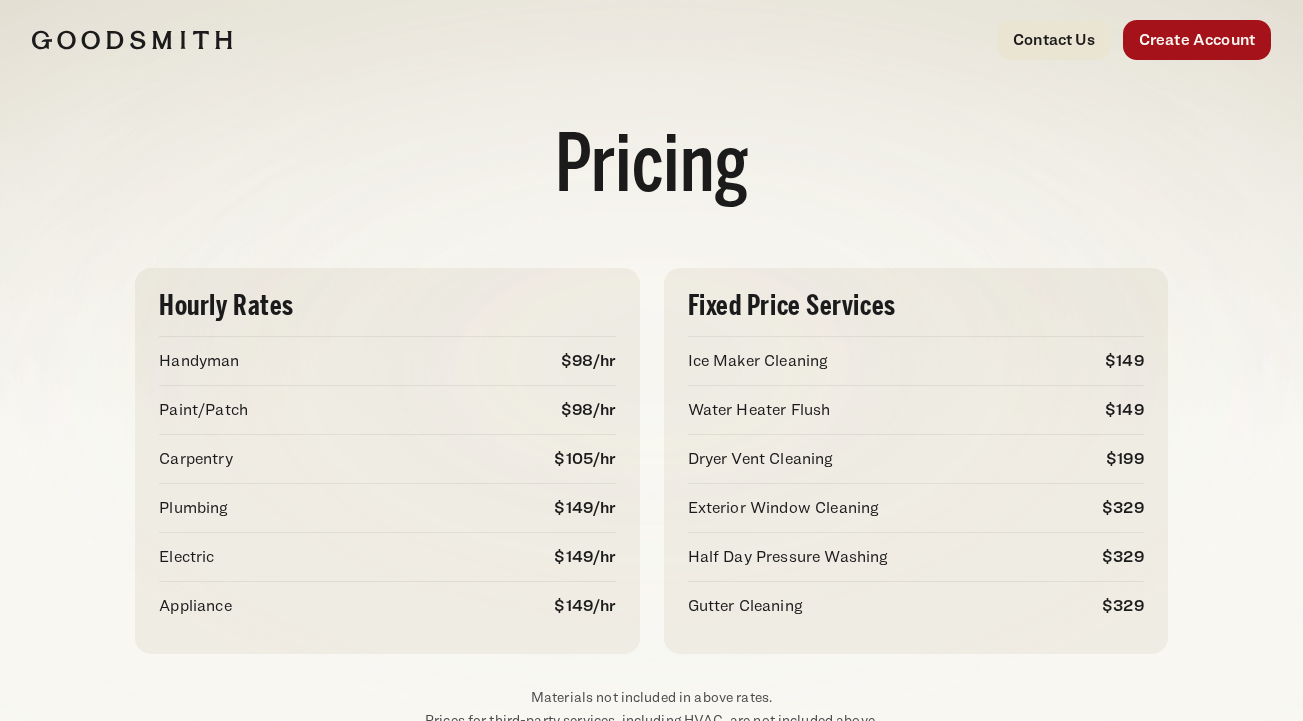 click on "Create Account" at bounding box center [1197, 40] 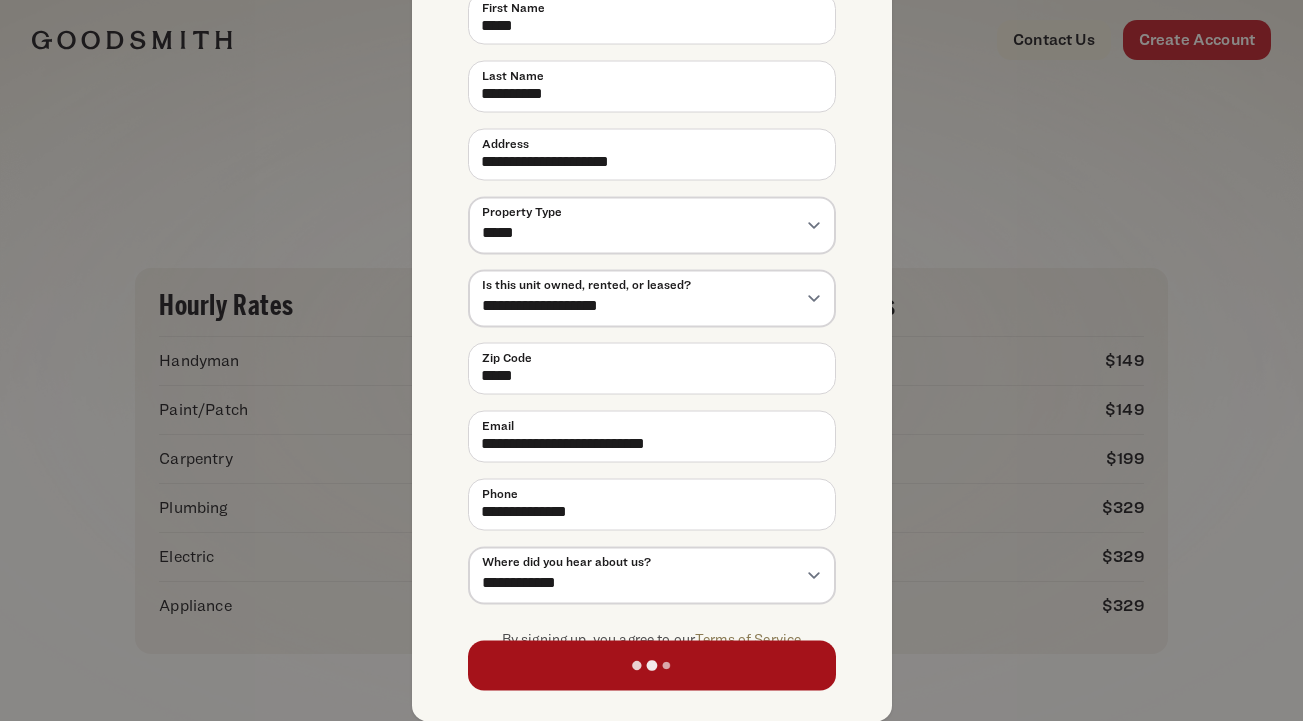 click on "Submit and Get the App" at bounding box center (652, 666) 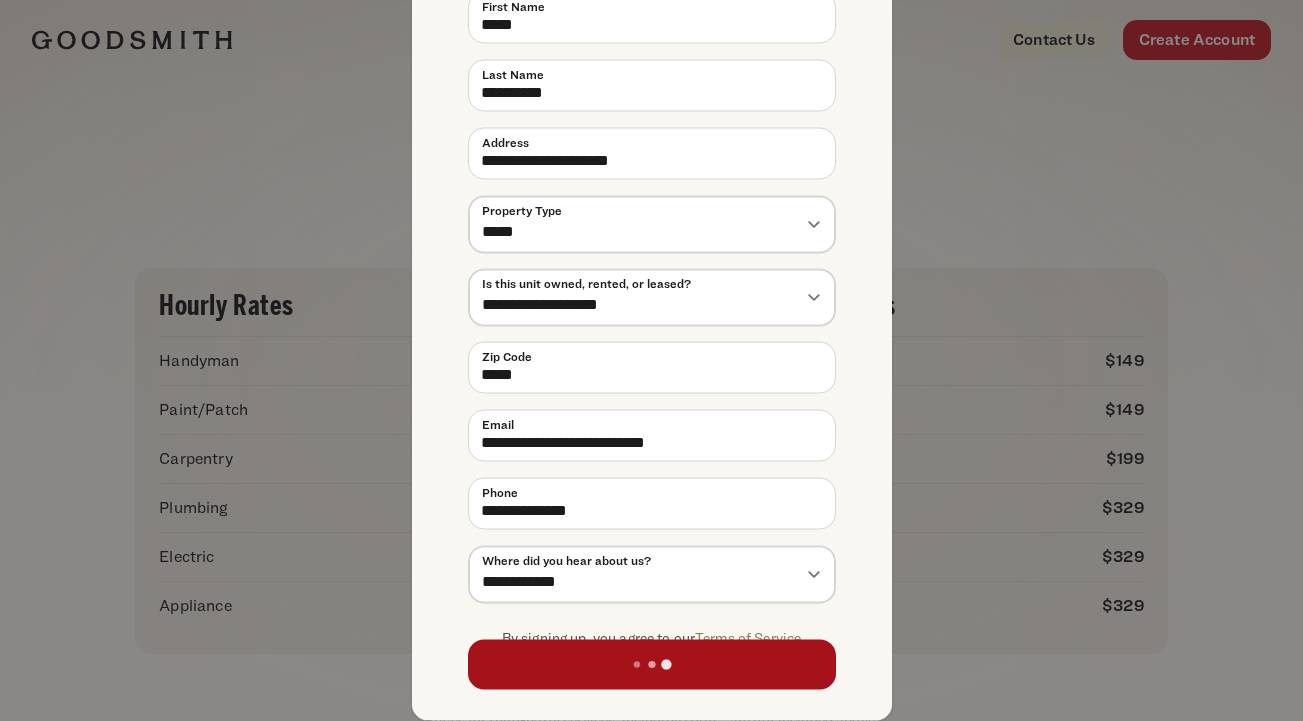scroll, scrollTop: 294, scrollLeft: 0, axis: vertical 